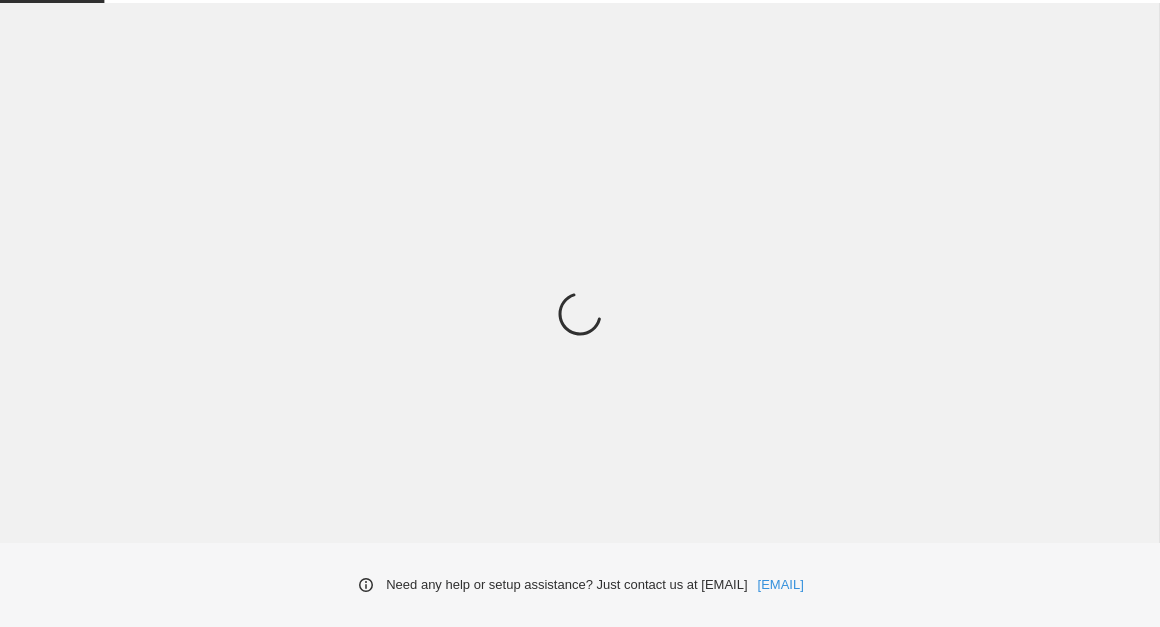 scroll, scrollTop: 0, scrollLeft: 0, axis: both 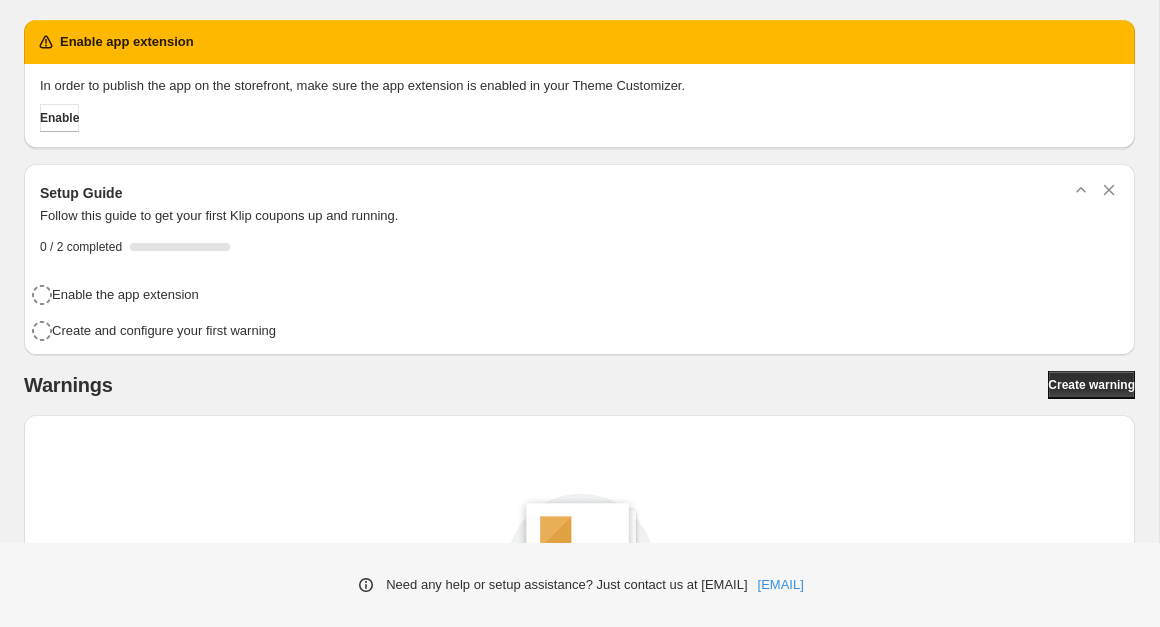 click on "Enable" at bounding box center [575, 114] 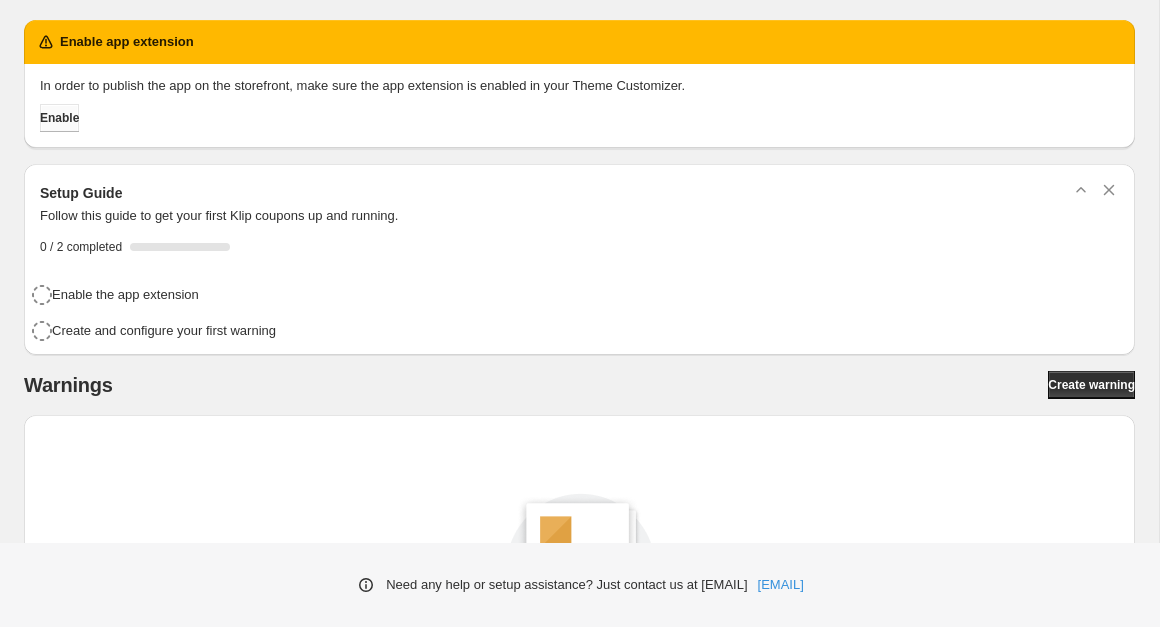 click on "Enable" at bounding box center (59, 118) 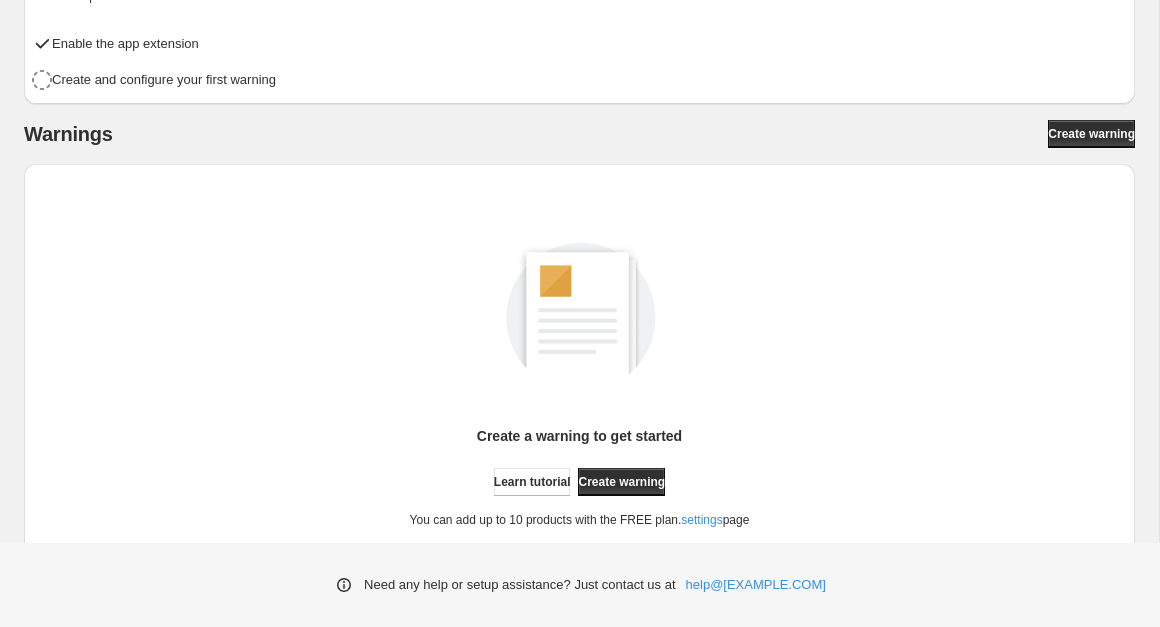 scroll, scrollTop: 111, scrollLeft: 0, axis: vertical 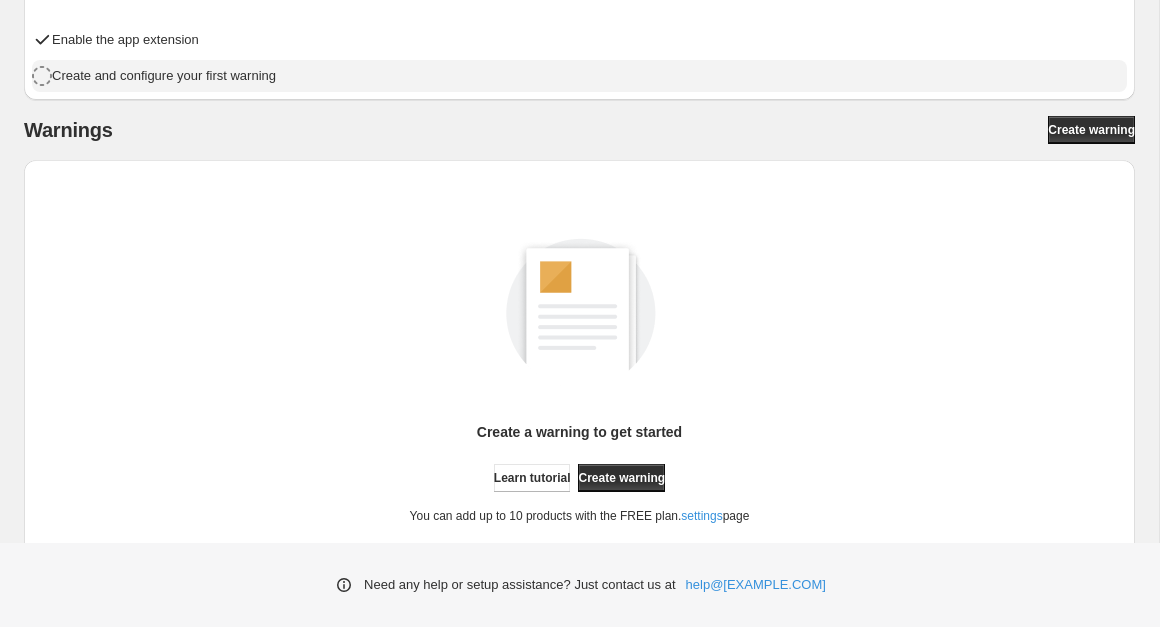 click on "Create and configure your first warning" at bounding box center [164, 76] 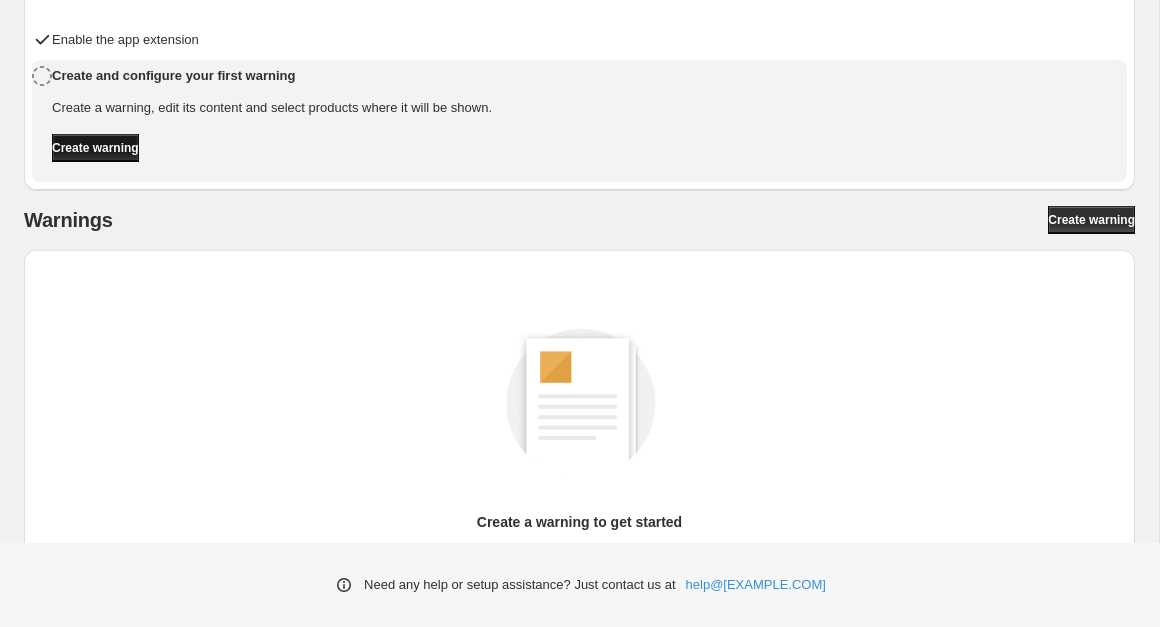 click on "Create warning" at bounding box center (95, 148) 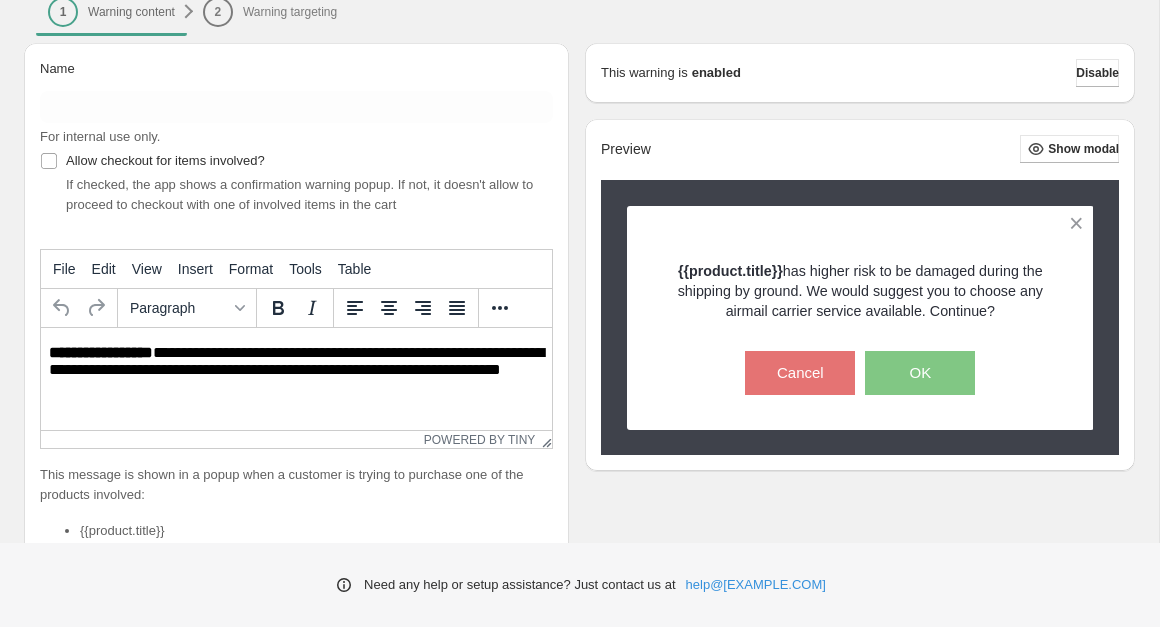 scroll, scrollTop: 61, scrollLeft: 0, axis: vertical 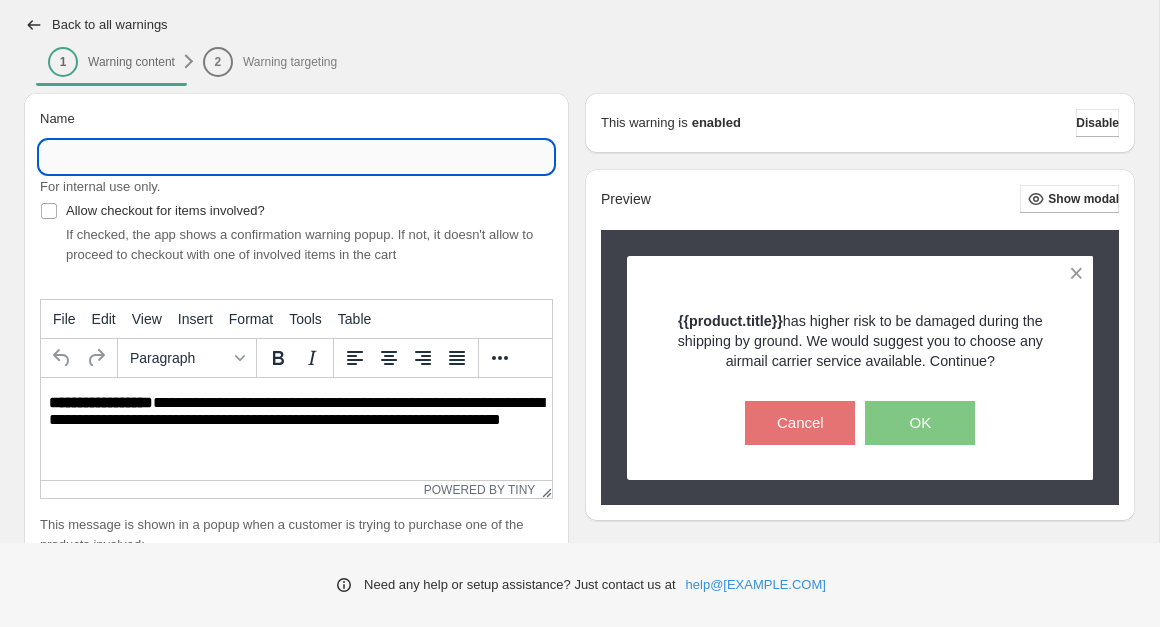 click on "Name" at bounding box center (296, 157) 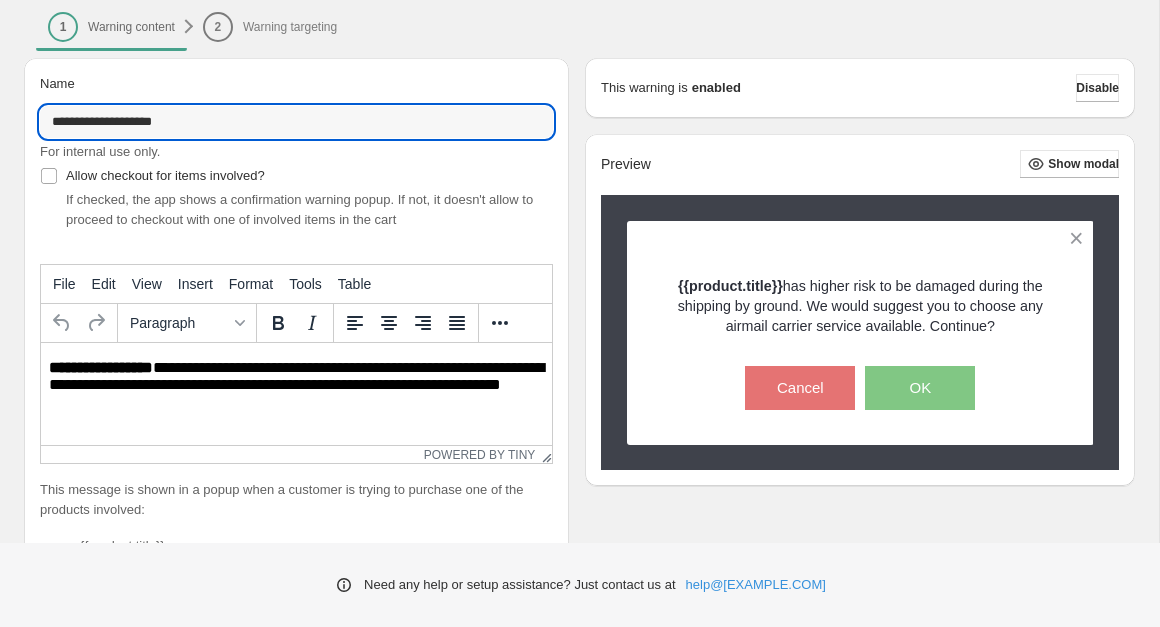 scroll, scrollTop: 102, scrollLeft: 0, axis: vertical 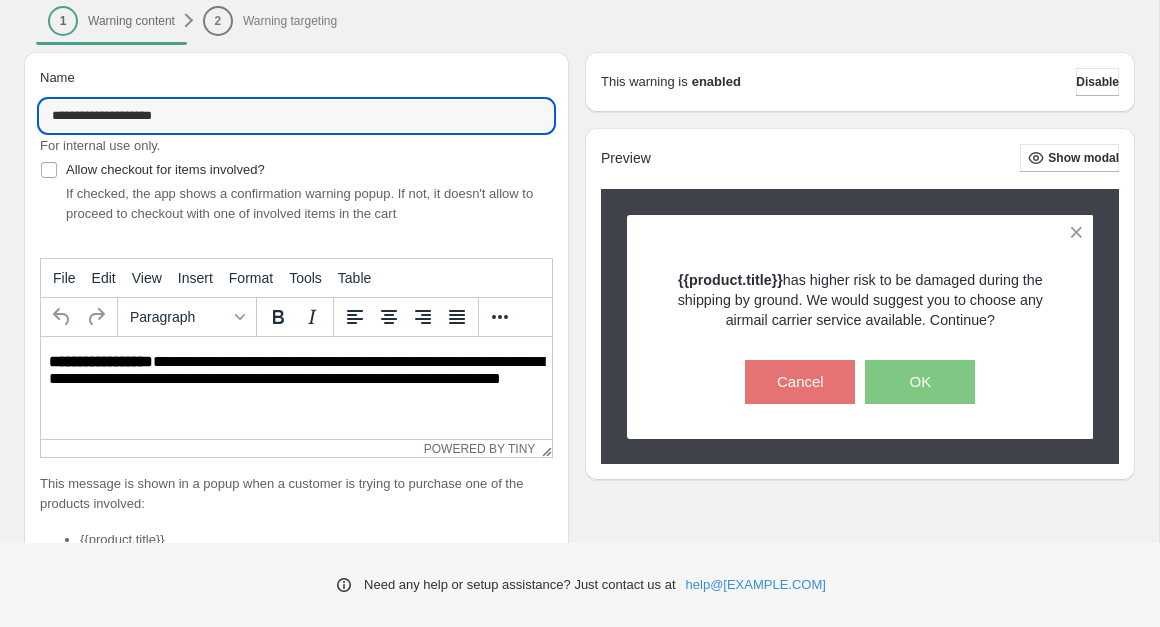 type on "**********" 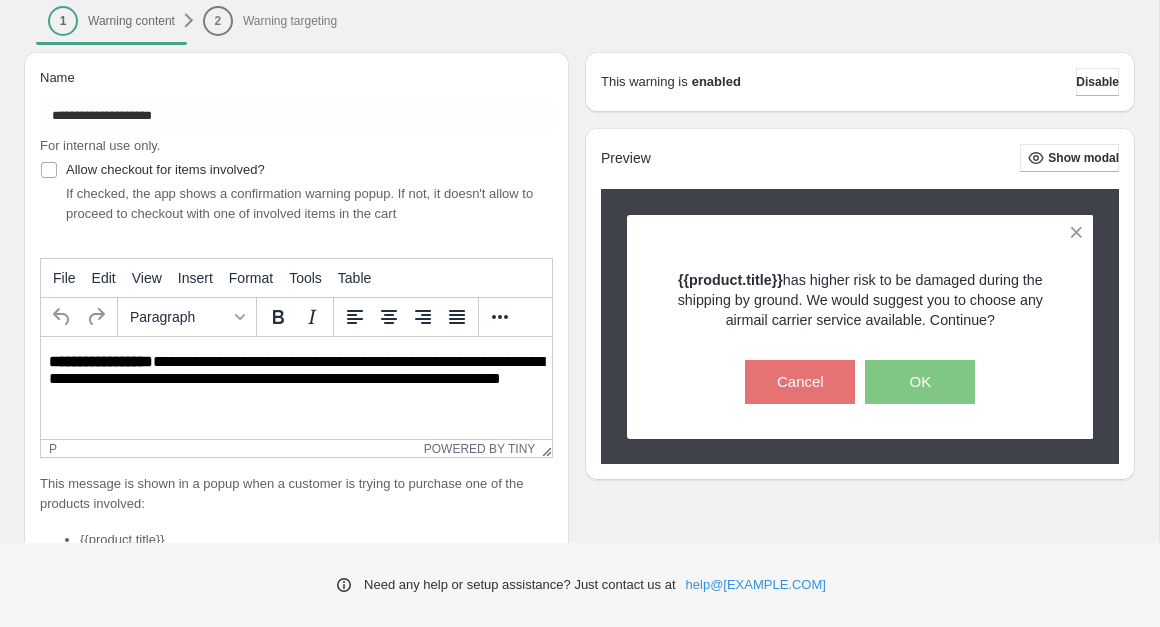 click on "**********" at bounding box center (296, 380) 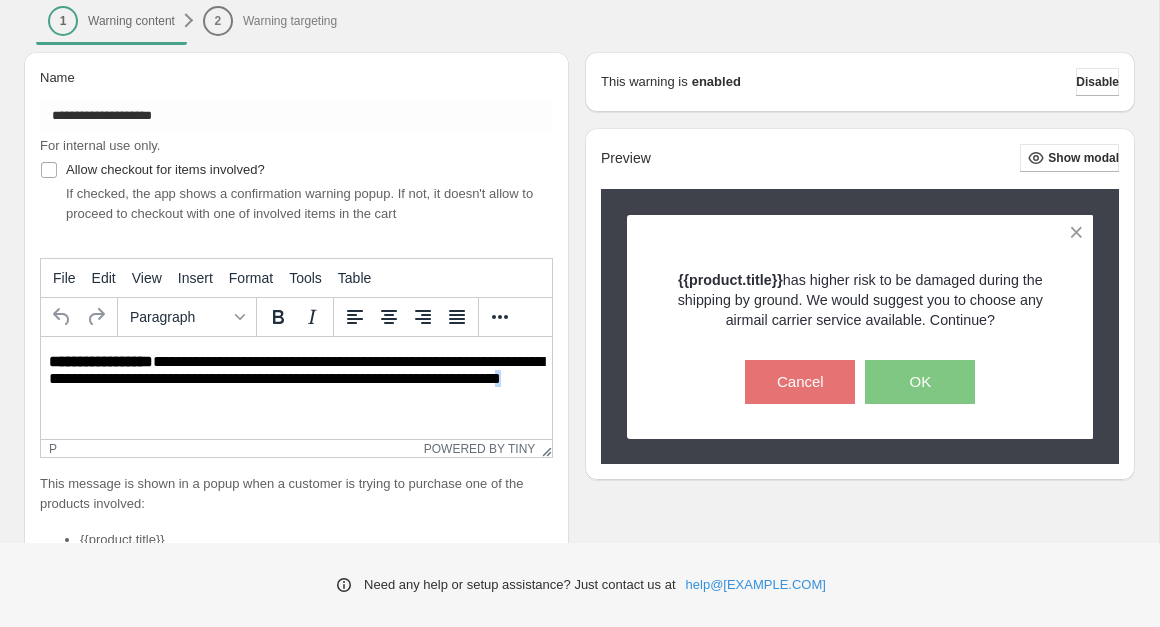 click on "**********" at bounding box center [296, 380] 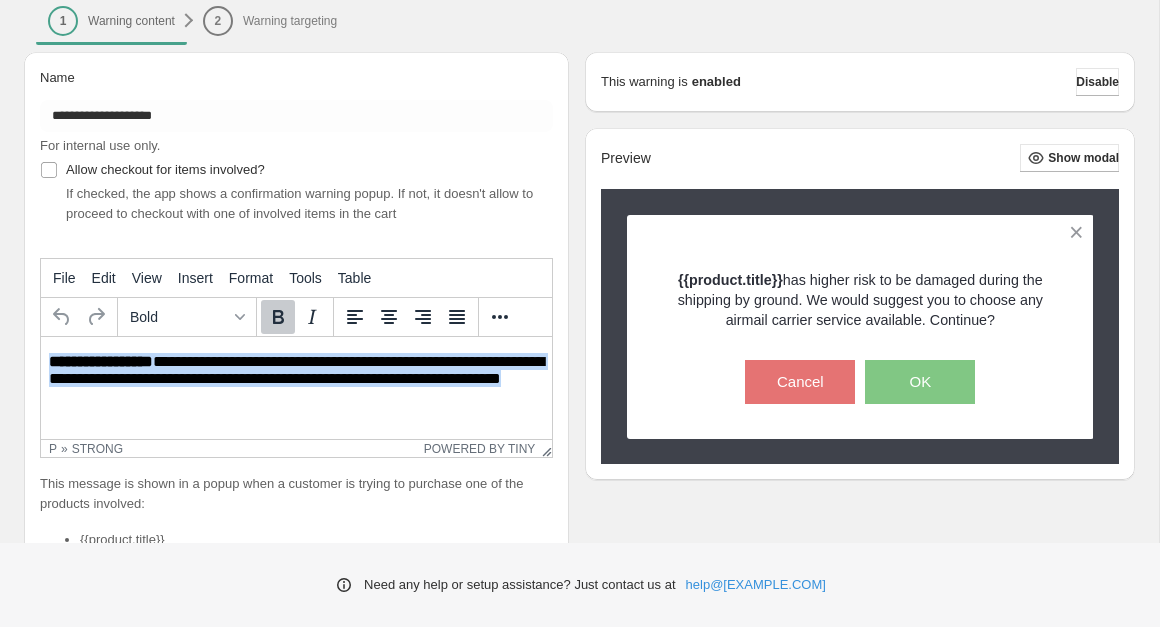 click on "**********" at bounding box center [296, 380] 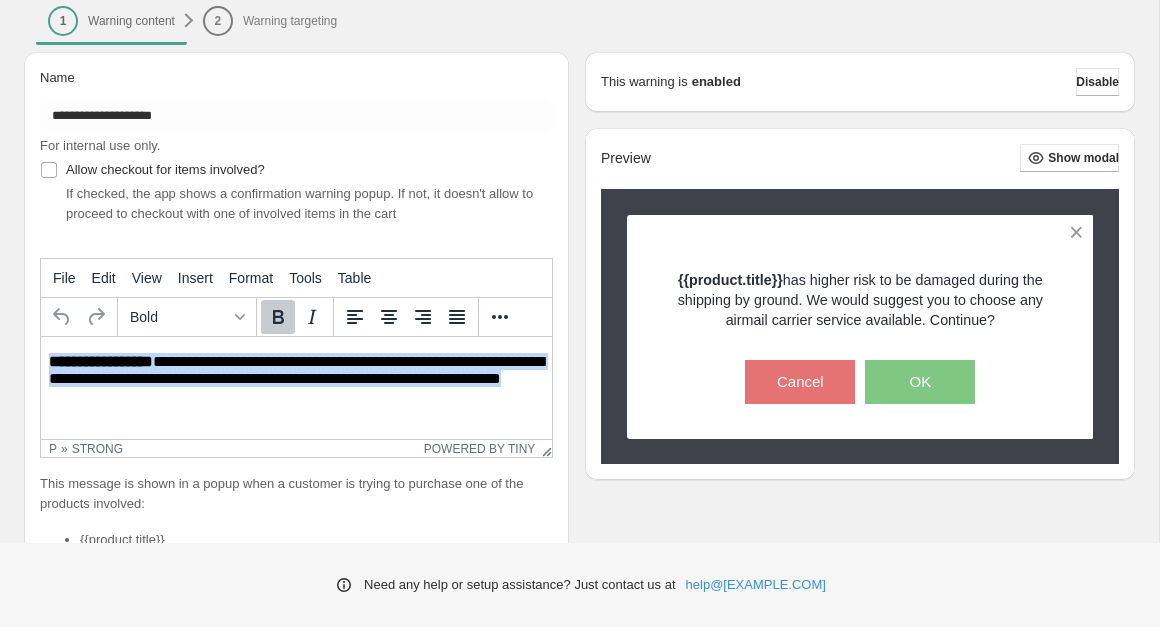 paste 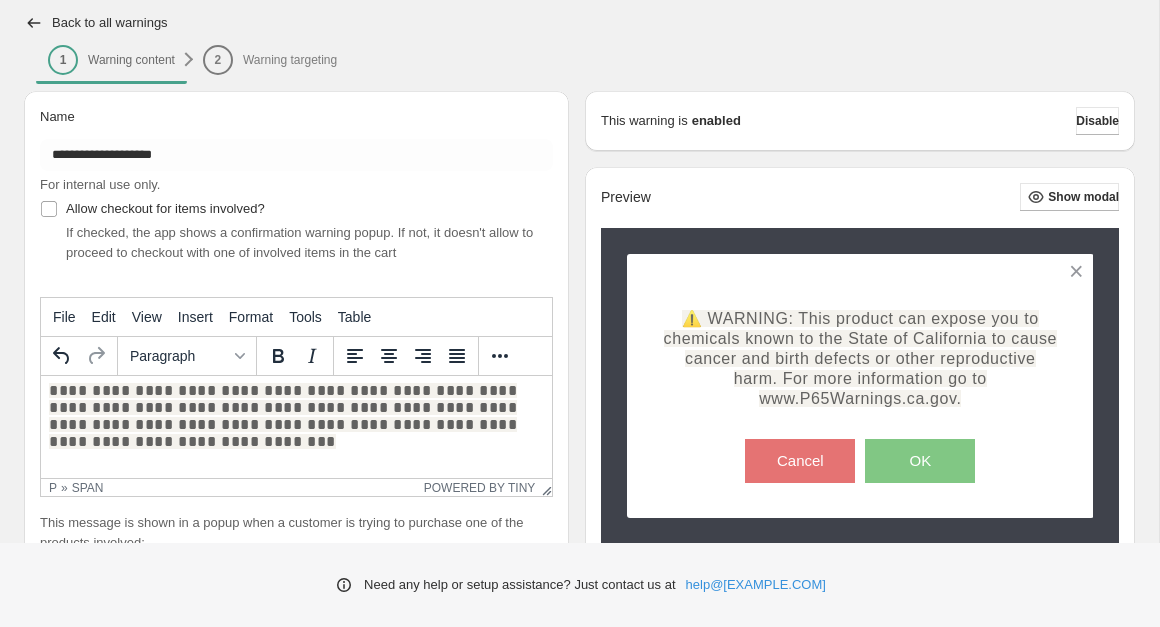 scroll, scrollTop: 55, scrollLeft: 0, axis: vertical 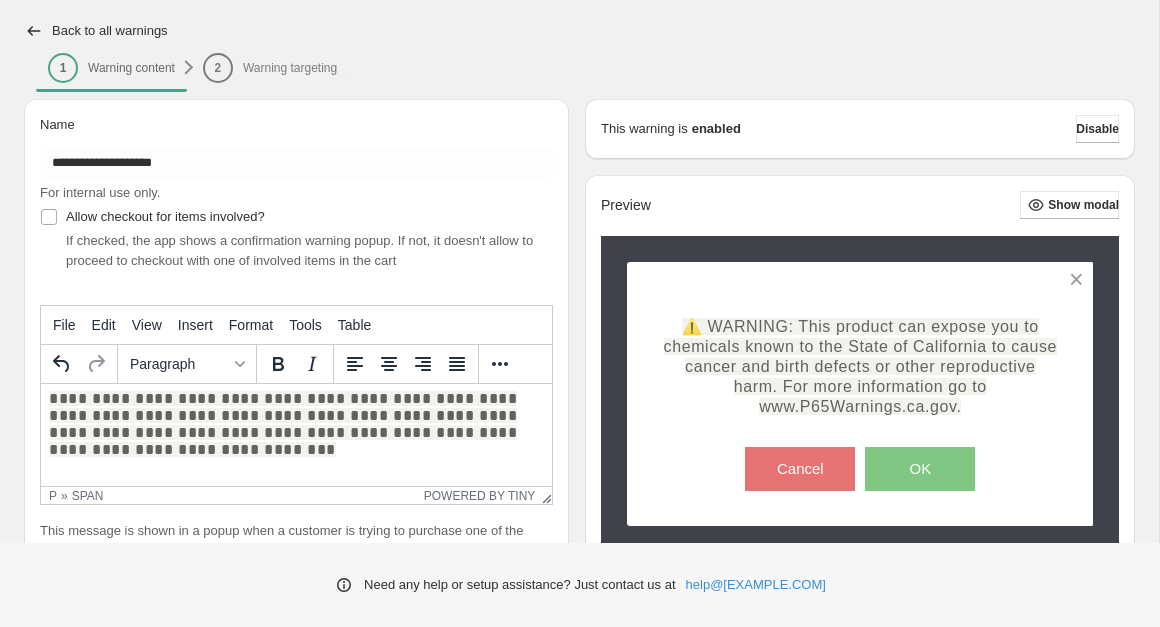 click on "2 Warning targeting" at bounding box center (270, 67) 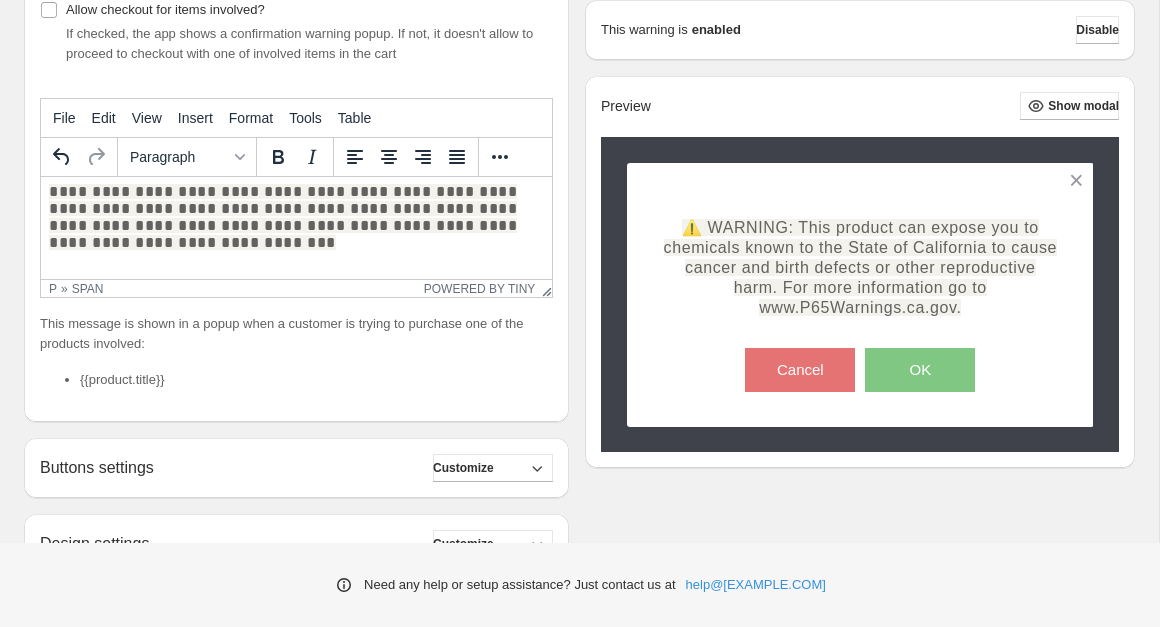 scroll, scrollTop: 474, scrollLeft: 0, axis: vertical 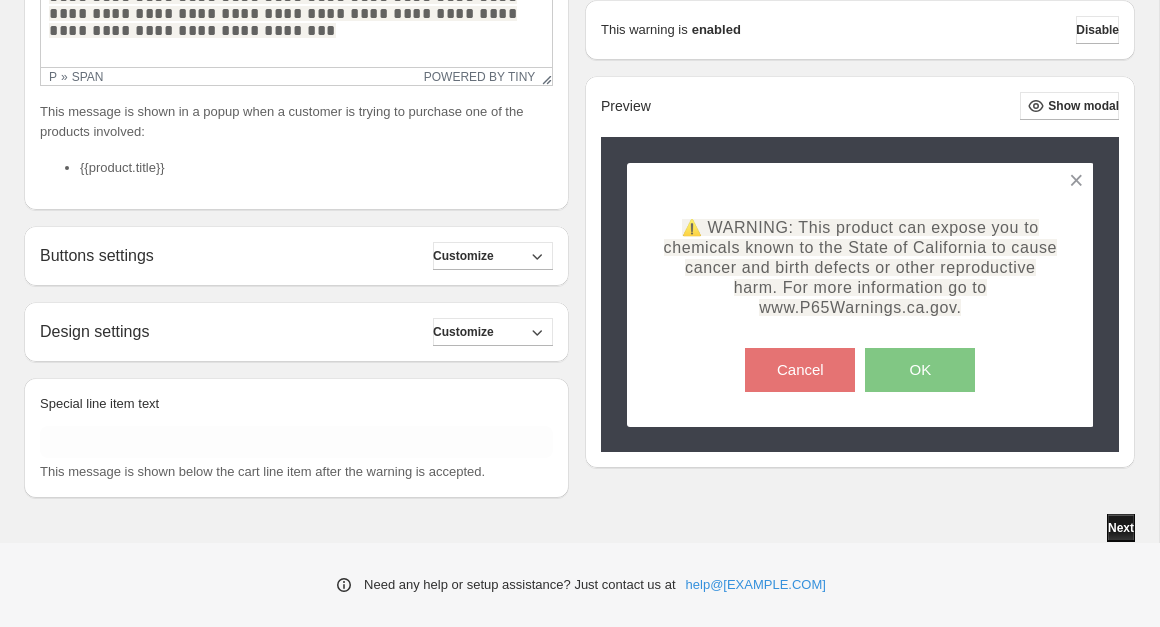 click on "Next" at bounding box center (1121, 528) 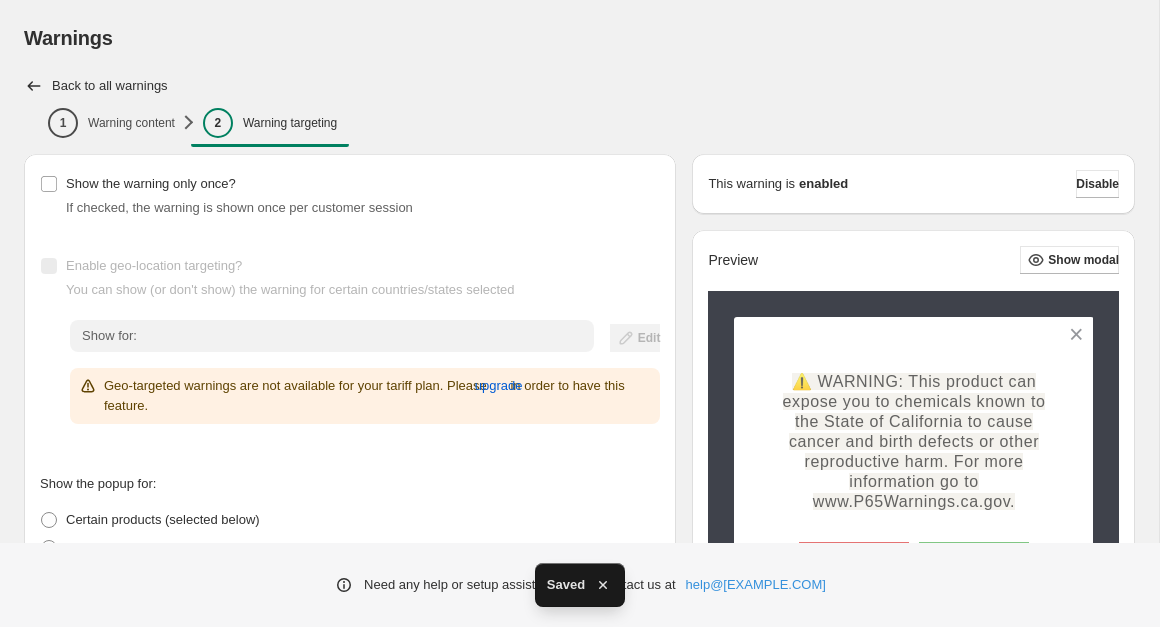 scroll, scrollTop: 1, scrollLeft: 0, axis: vertical 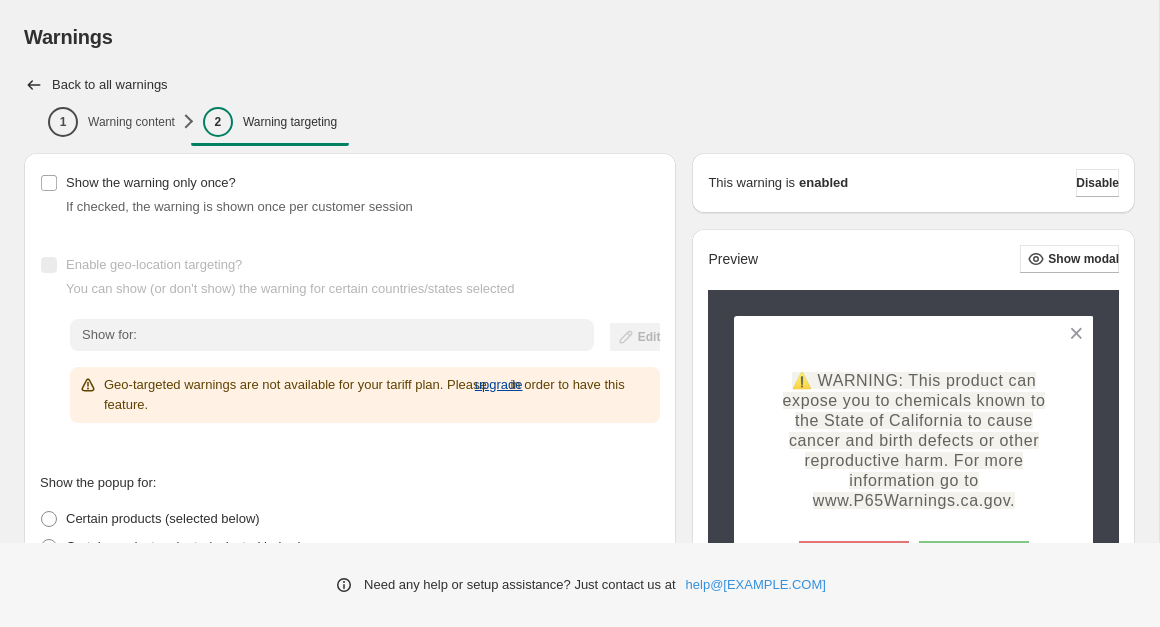click on "upgrade" at bounding box center [499, 385] 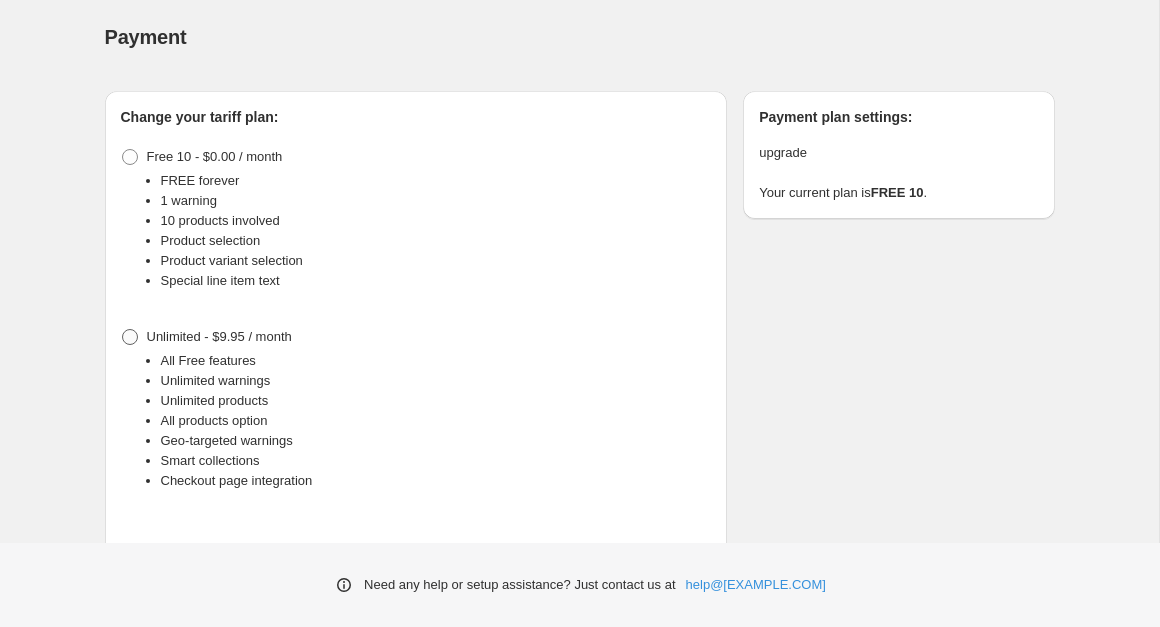 click on "Unlimited - $9.95 / month" at bounding box center [219, 336] 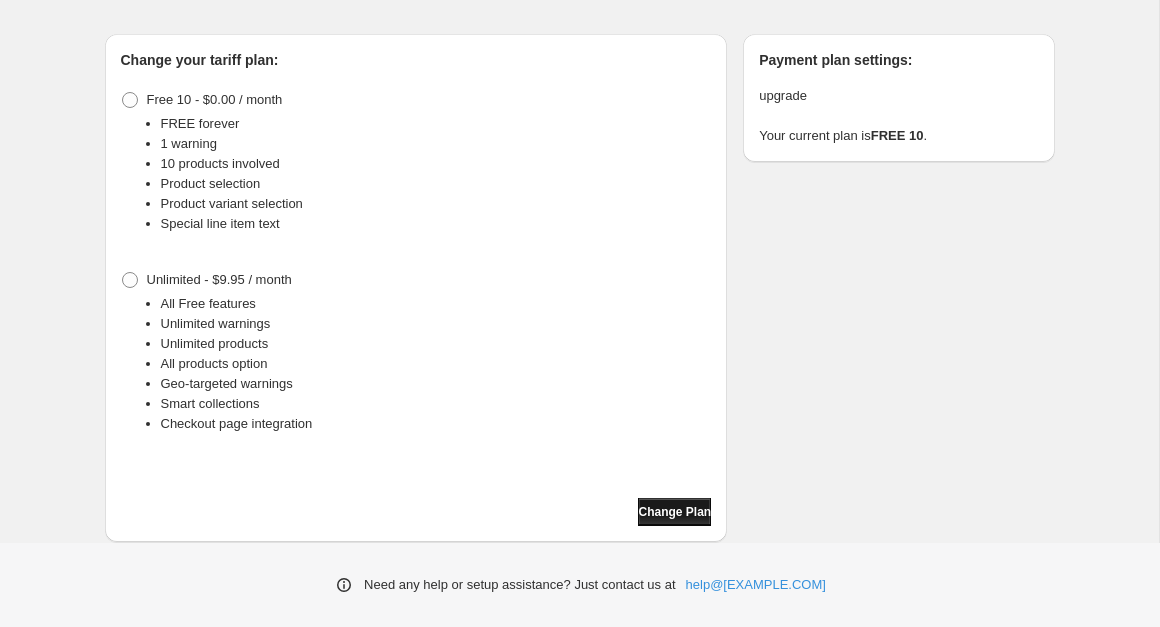click on "Change Plan" at bounding box center [674, 512] 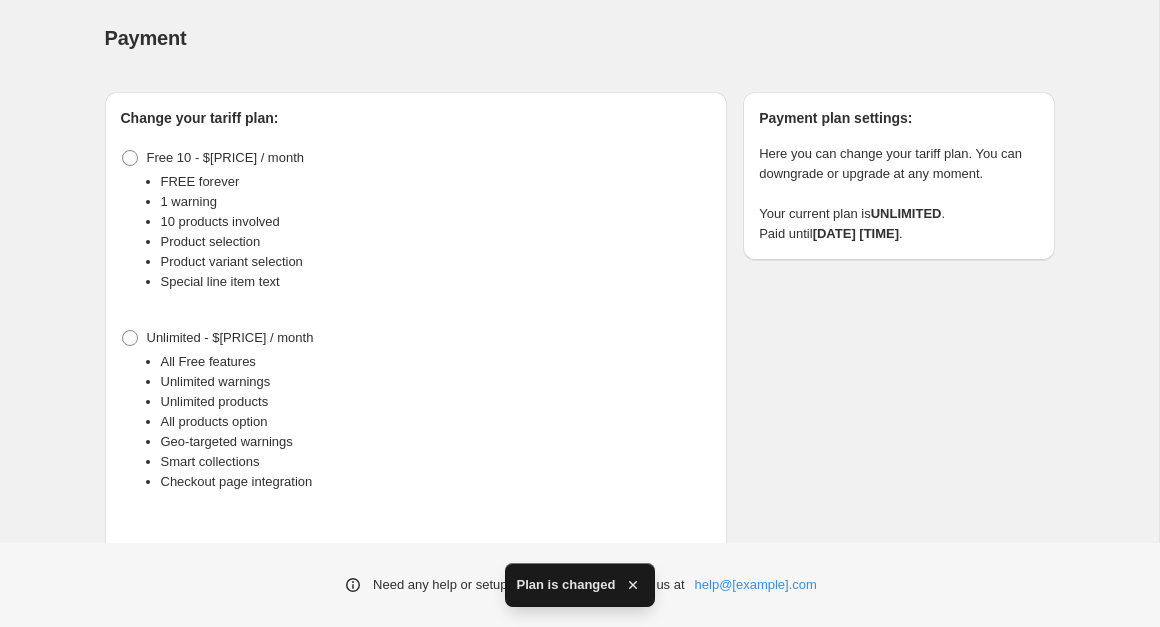scroll, scrollTop: 58, scrollLeft: 0, axis: vertical 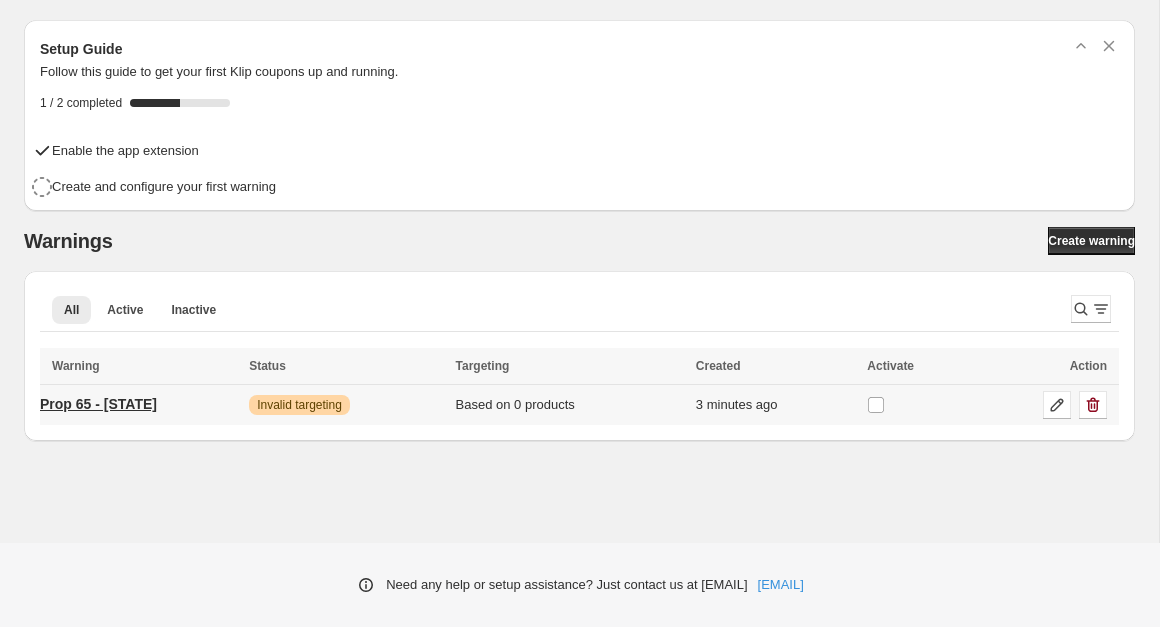 click on "Prop 65 - [STATE]" at bounding box center [98, 404] 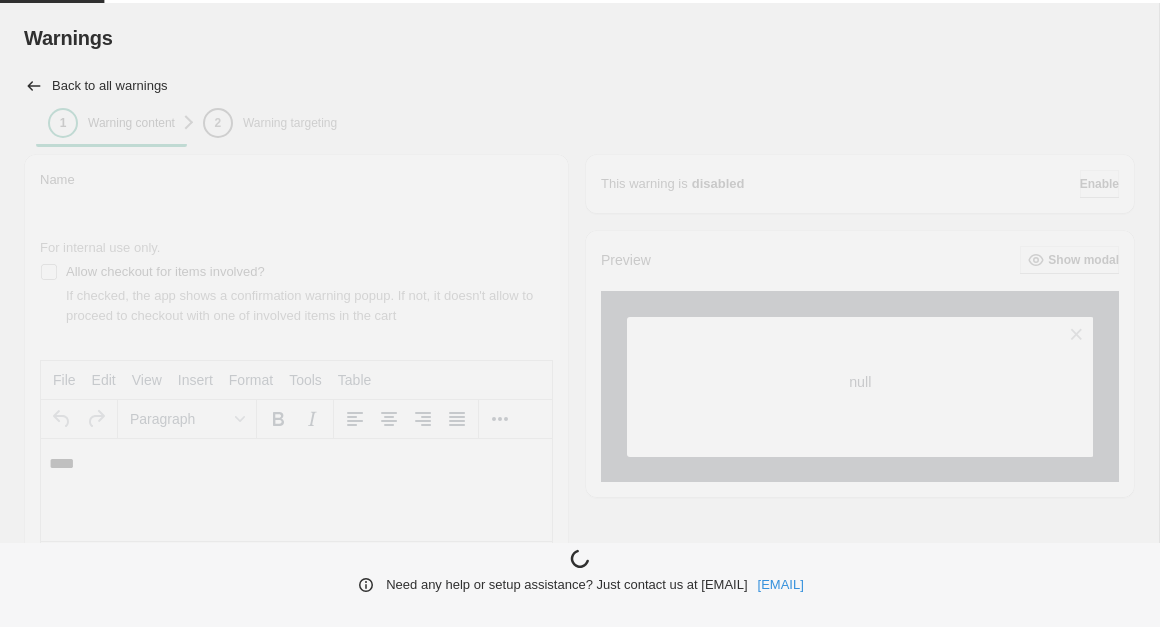 scroll, scrollTop: 0, scrollLeft: 0, axis: both 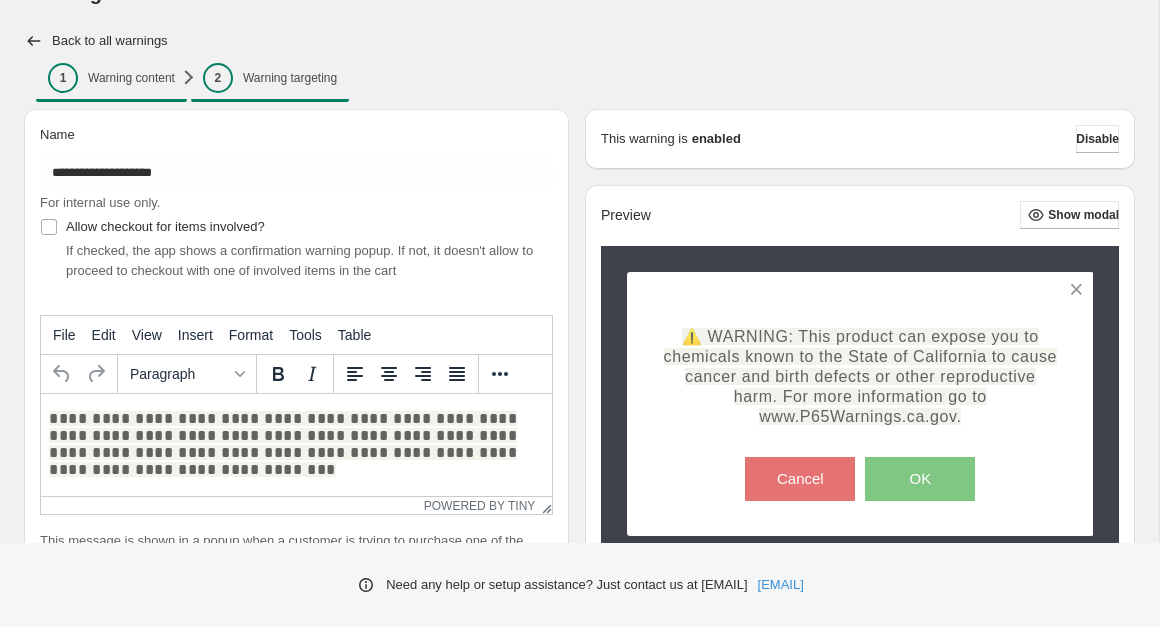 click on "Warning targeting" at bounding box center [290, 78] 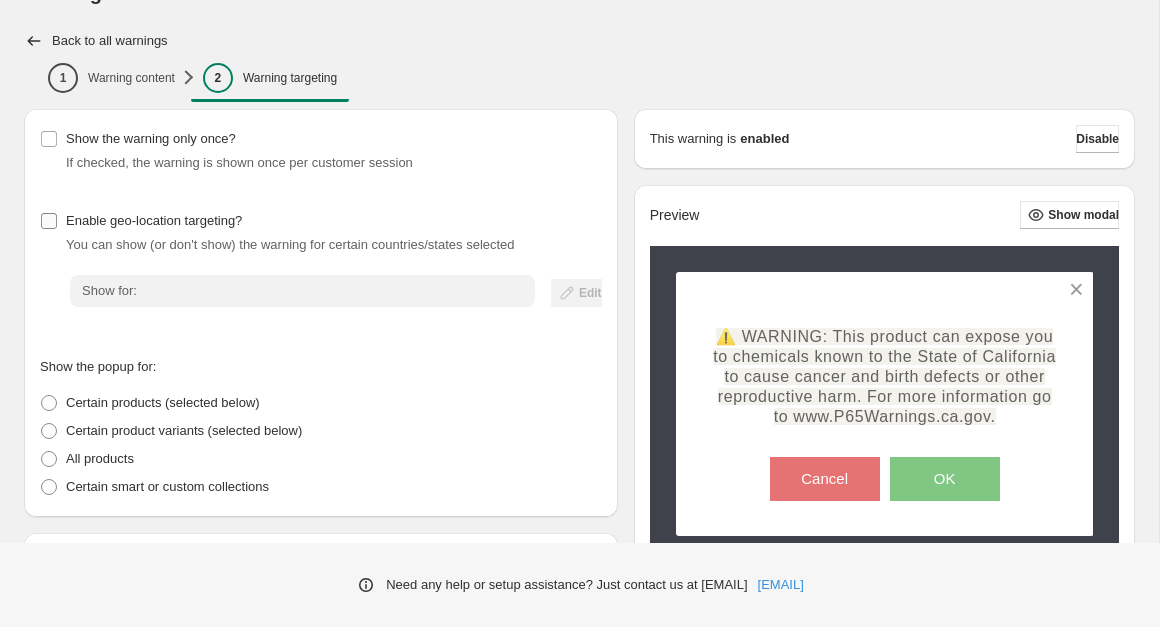 click on "Enable geo-location targeting?" at bounding box center [154, 220] 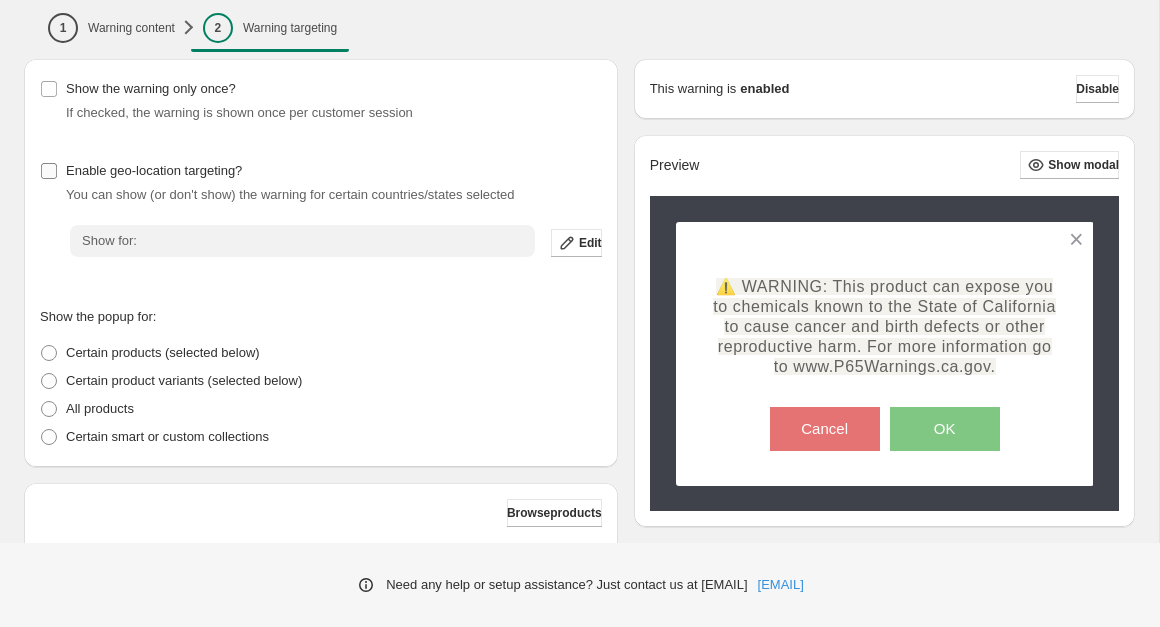 scroll, scrollTop: 131, scrollLeft: 0, axis: vertical 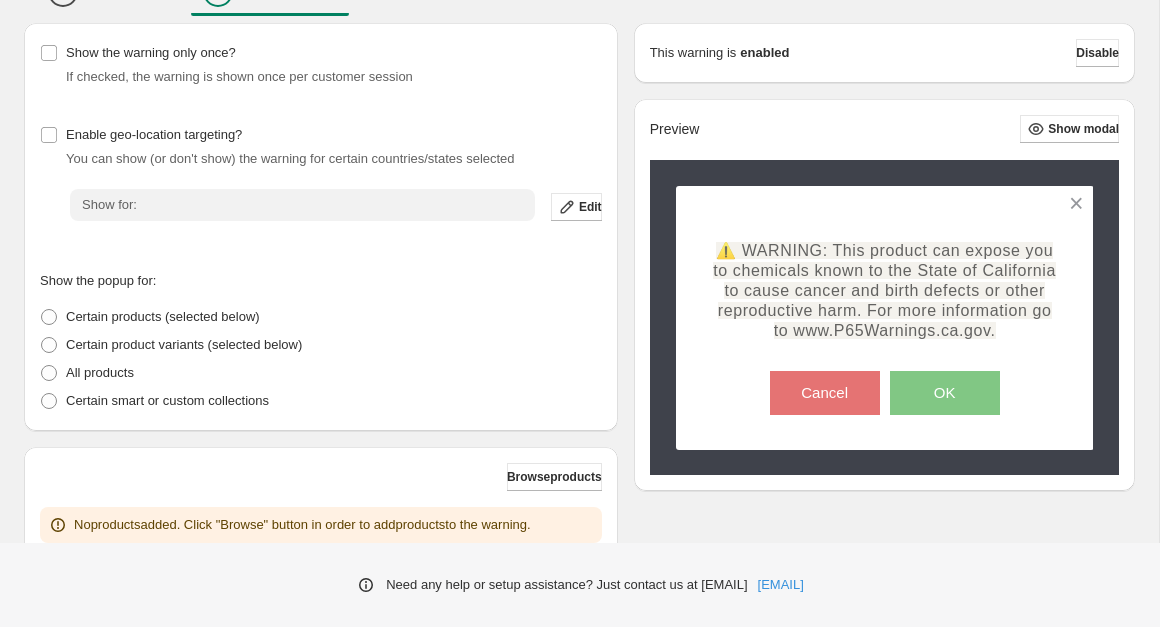 click on "Settings Payment Help Skip to content Warnings. This page is ready Warnings Back to all warnings 1 Warning content 2 Warning targeting More views 1 Warning content 2 Warning targeting More views Show the warning only once? If checked, the warning is shown once per customer session Enable geo-location targeting? You can show (or don't show) the warning for certain countries/states selected Show for: Edit Show the popup for: Certain products (selected below) Certain product variants (selected below) All products Certain smart or custom collections Browse  products No  products  added. Click "Browse" button in order to add  products  to the warning. This warning is enabled Disable Preview Show modal ⚠️ WARNING: This product can expose you to chemicals known to the State of California to cause cancer and birth defects or other reproductive harm. For more information go to www.P65Warnings.ca.gov. Cancel OK Cancel OK Save Need any help or setup assistance? Just contact us at  help@elastic-soft.com" at bounding box center [580, 317] 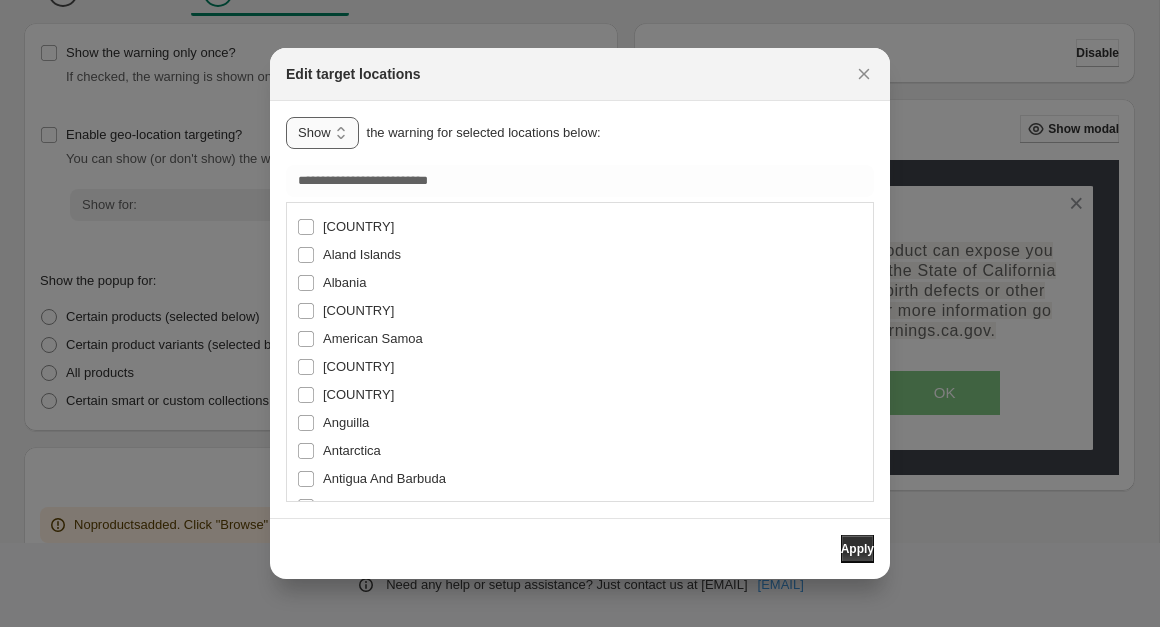 click on "**********" at bounding box center (322, 133) 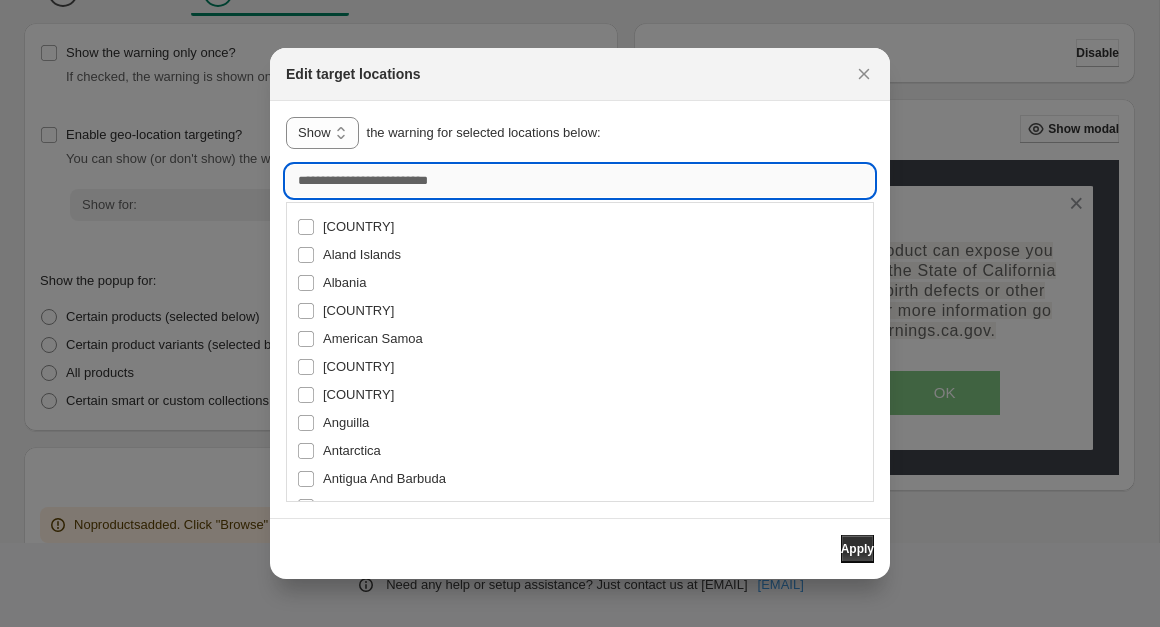 click at bounding box center [580, 181] 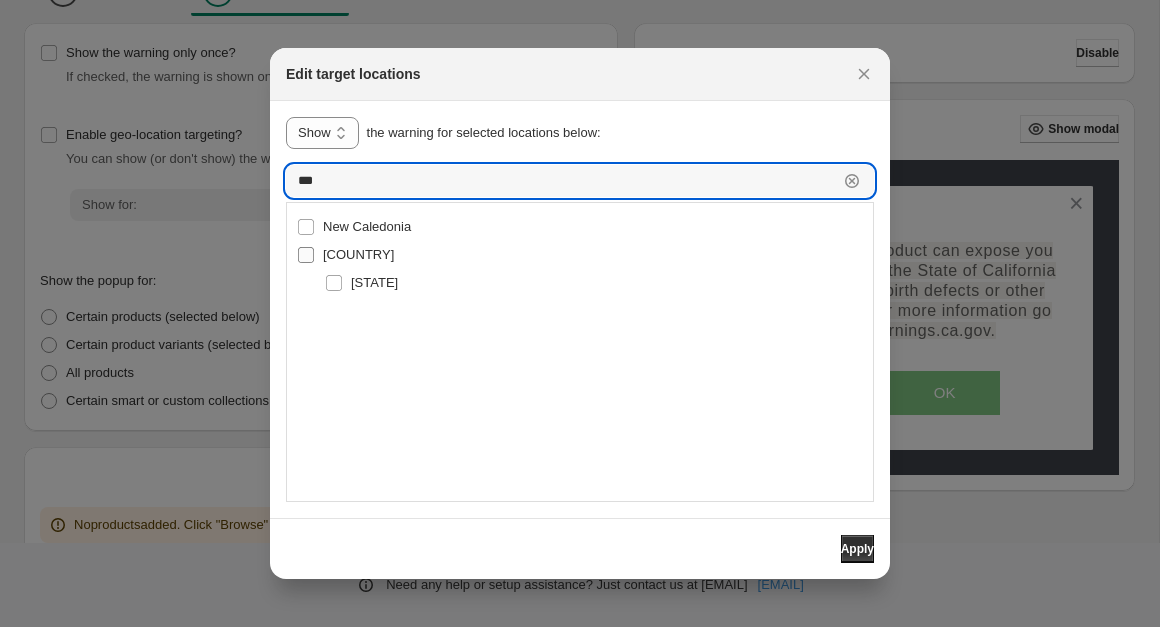 type on "***" 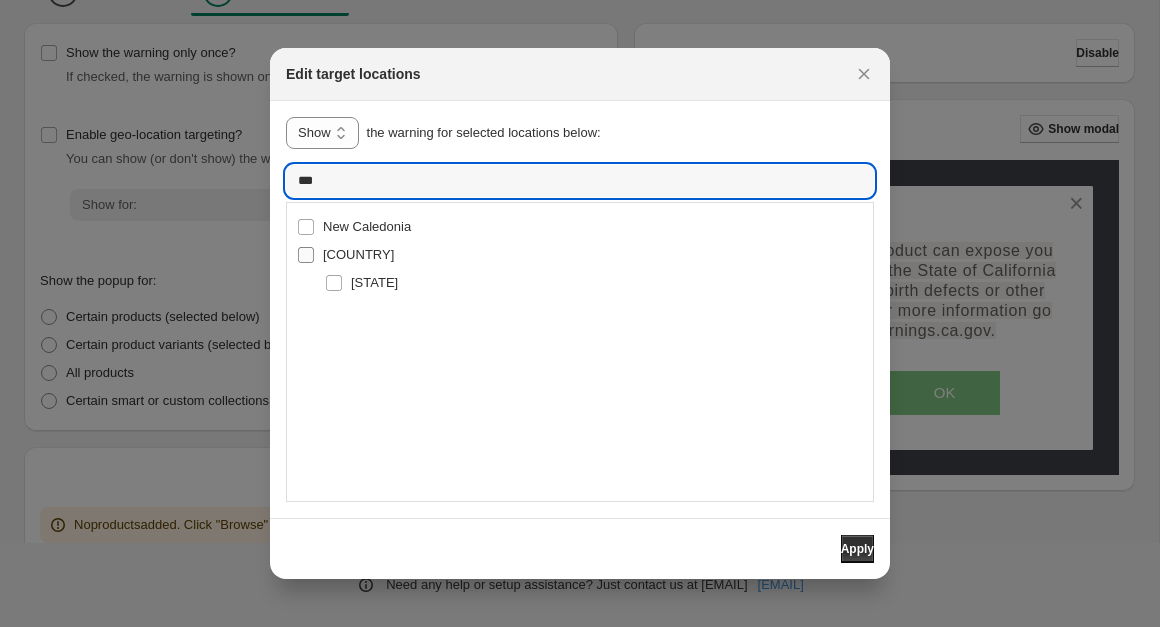 click on "[COUNTRY]" at bounding box center [358, 254] 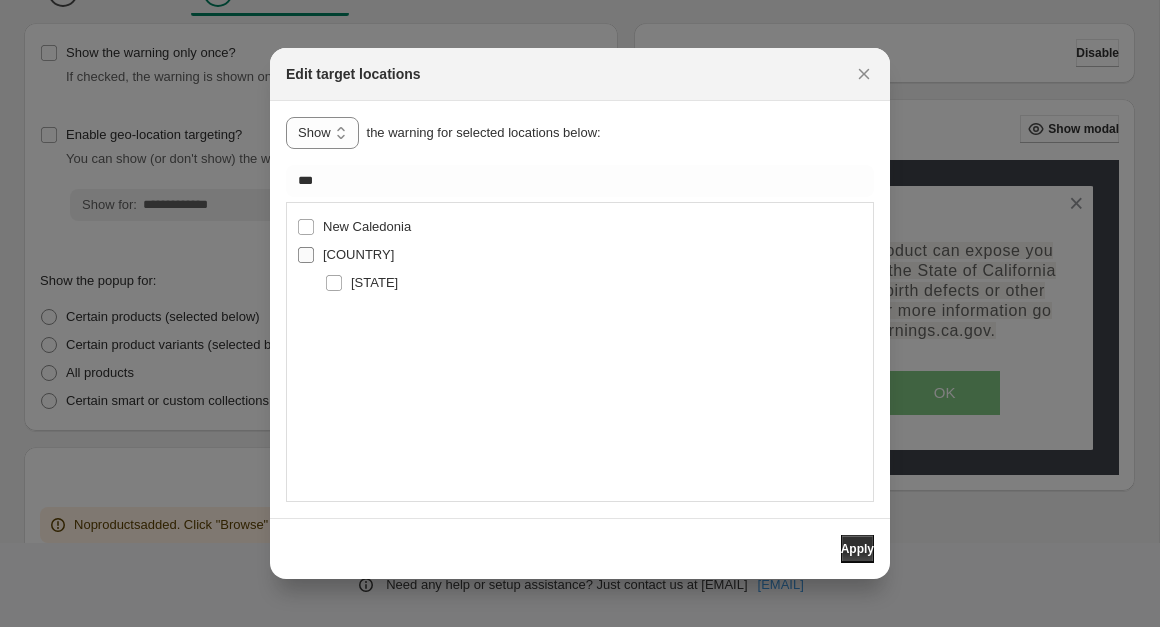 scroll, scrollTop: 109, scrollLeft: 0, axis: vertical 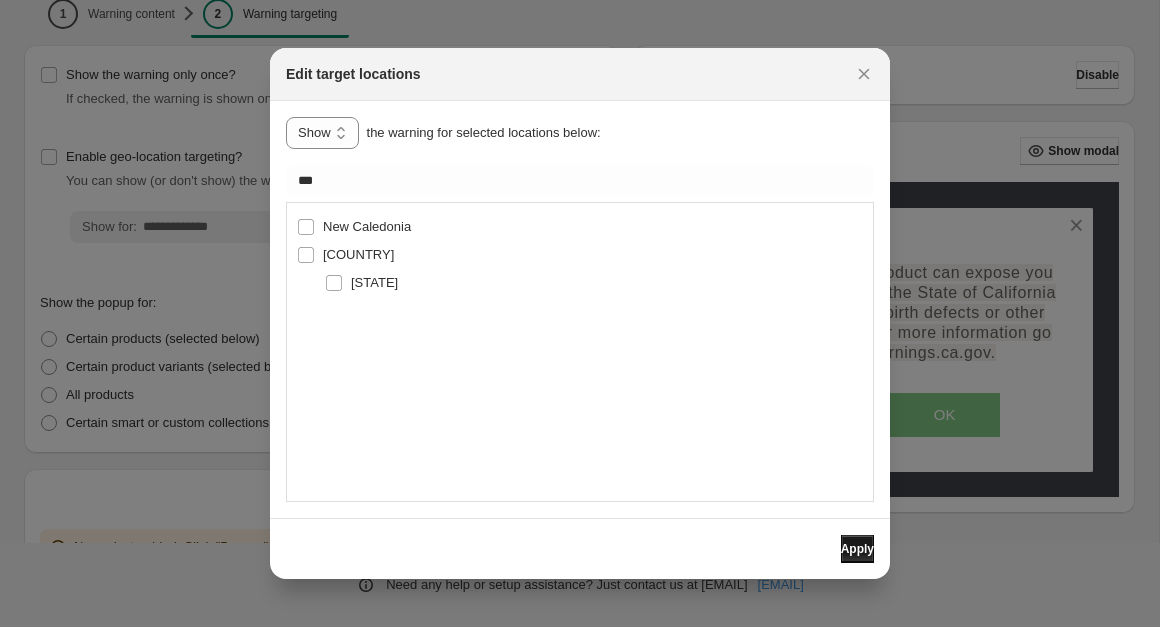 click on "Apply" at bounding box center [857, 549] 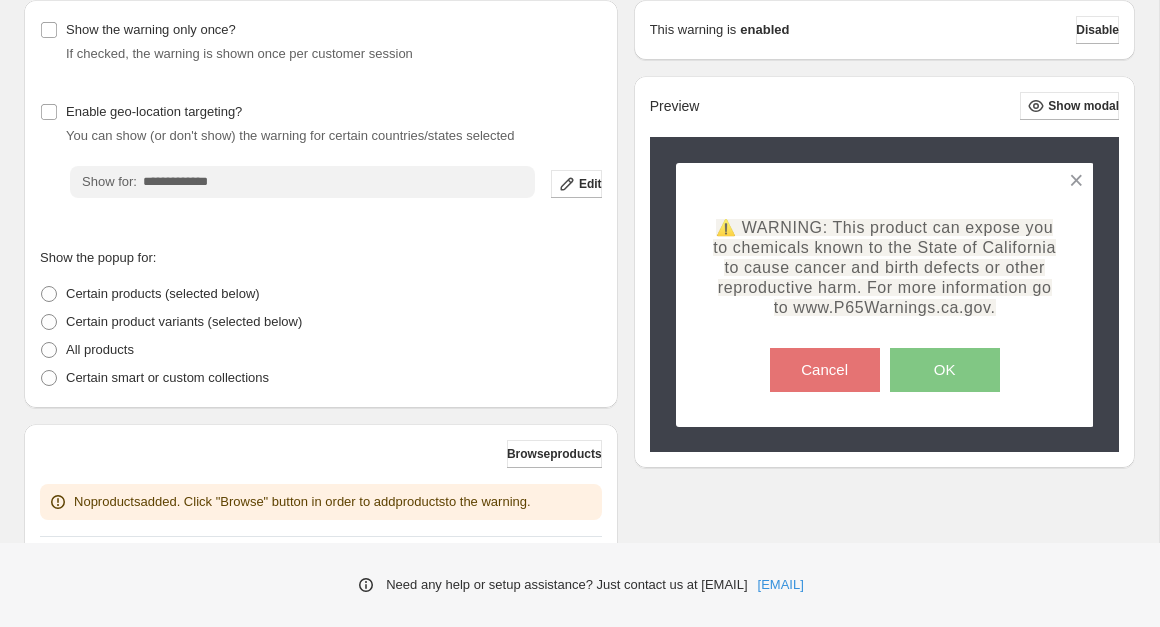scroll, scrollTop: 156, scrollLeft: 0, axis: vertical 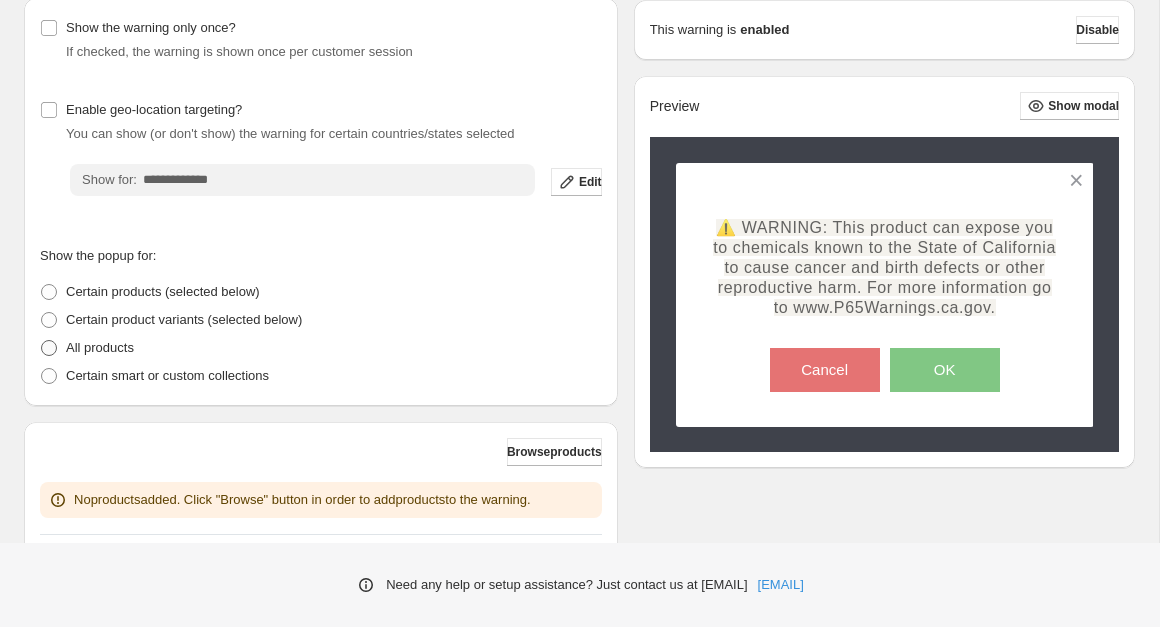click on "All products" at bounding box center (100, 348) 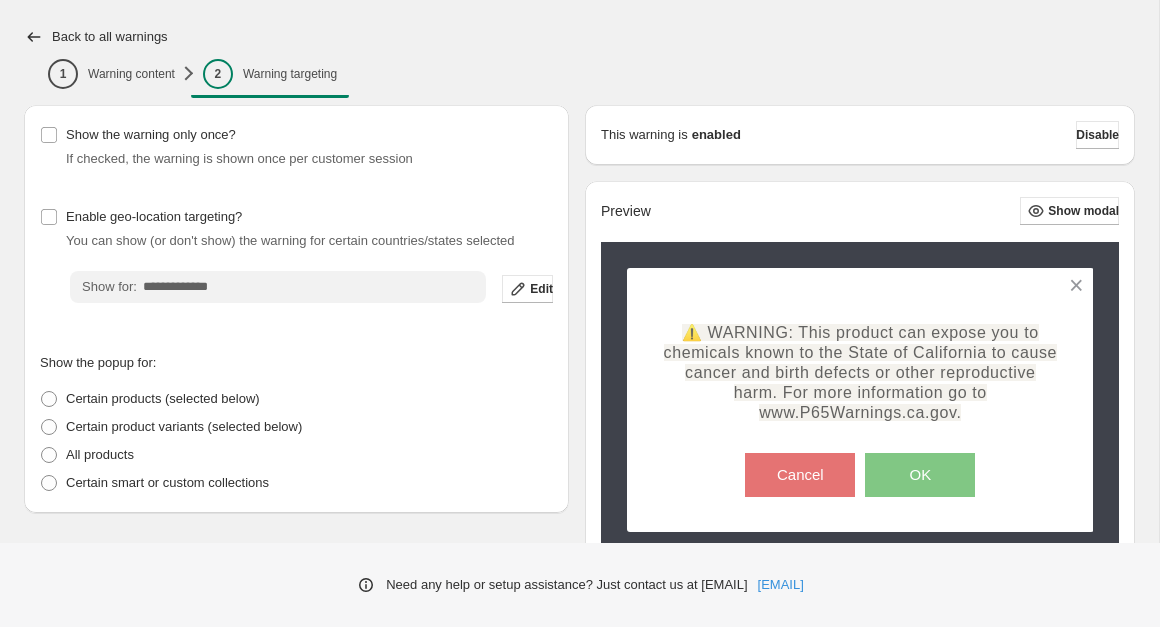 scroll, scrollTop: 14, scrollLeft: 0, axis: vertical 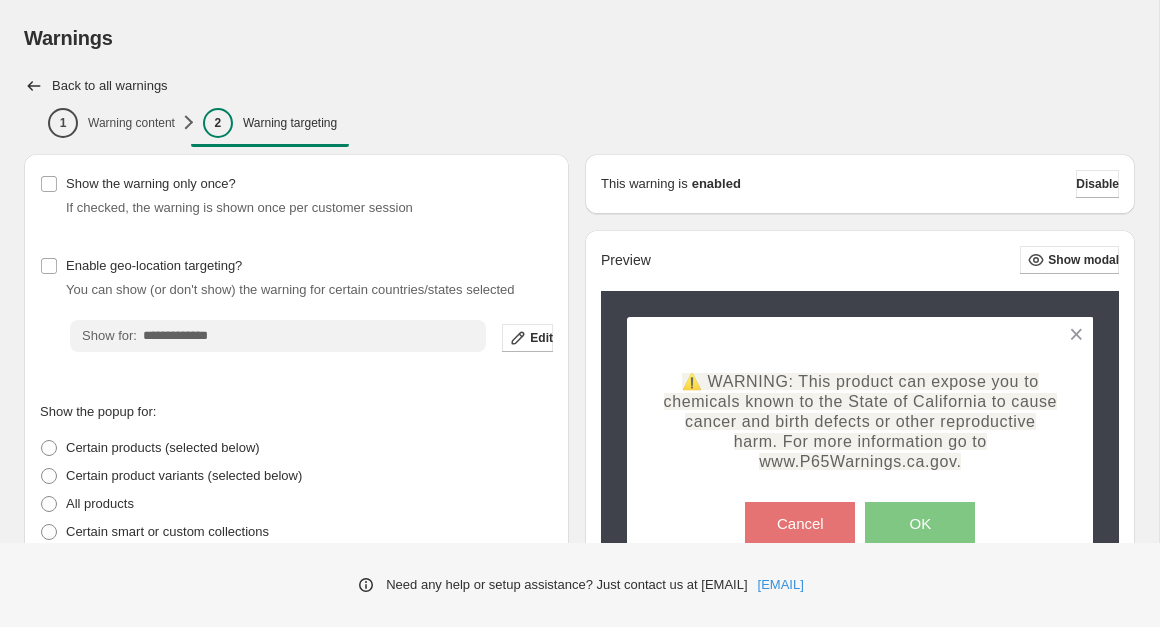 click on "**********" at bounding box center [288, 358] 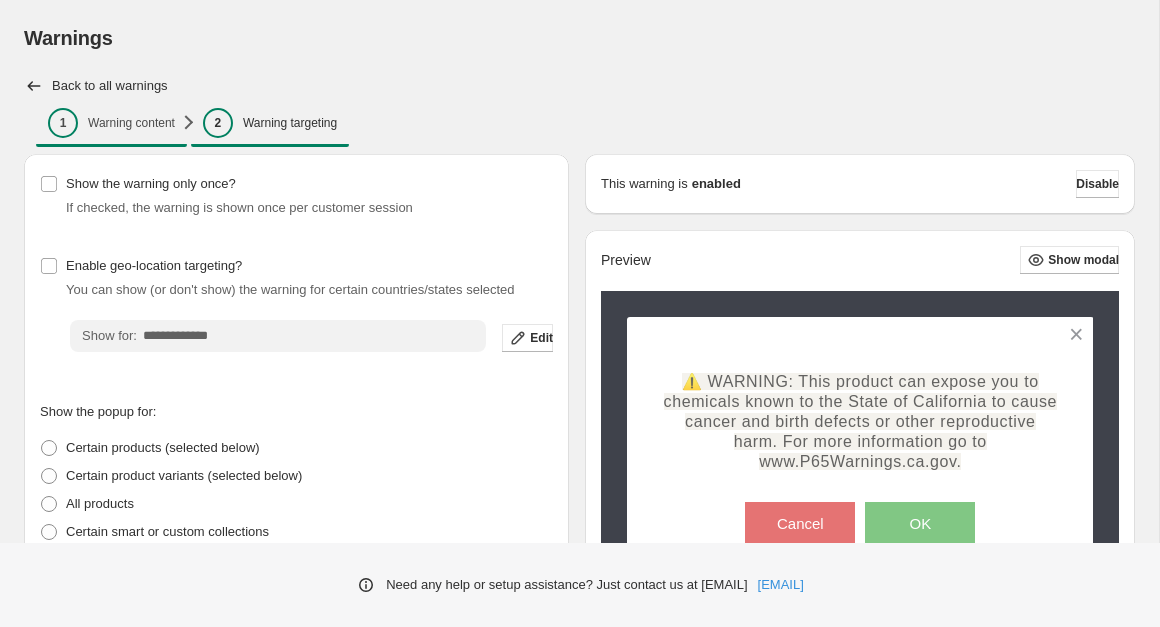 click on "Warning content" at bounding box center [131, 123] 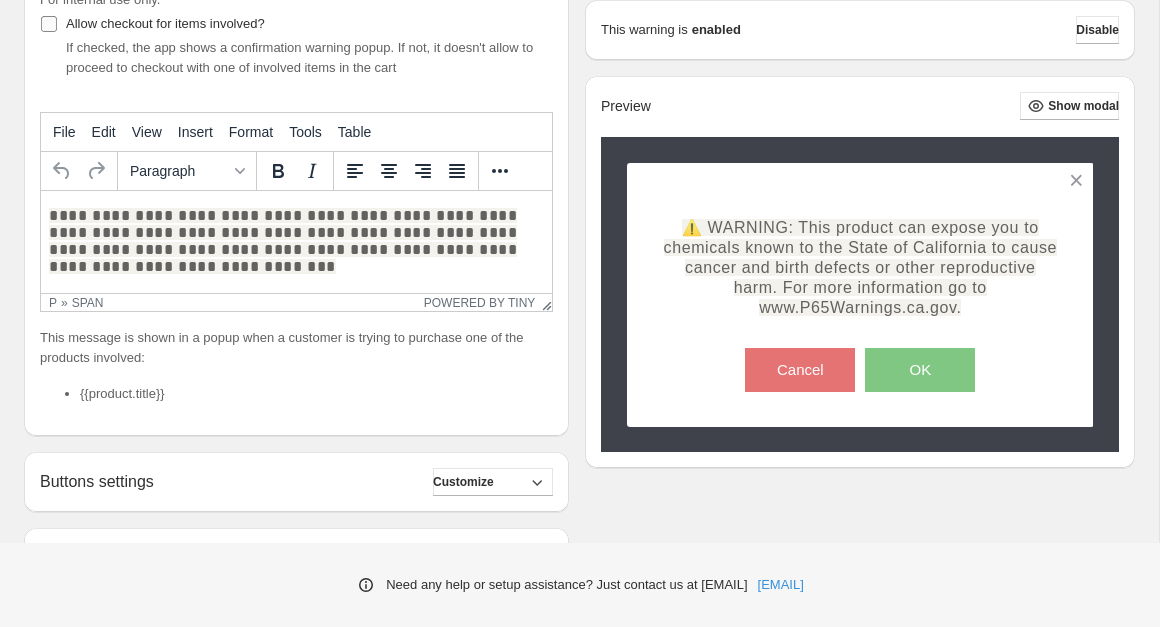 scroll, scrollTop: 255, scrollLeft: 0, axis: vertical 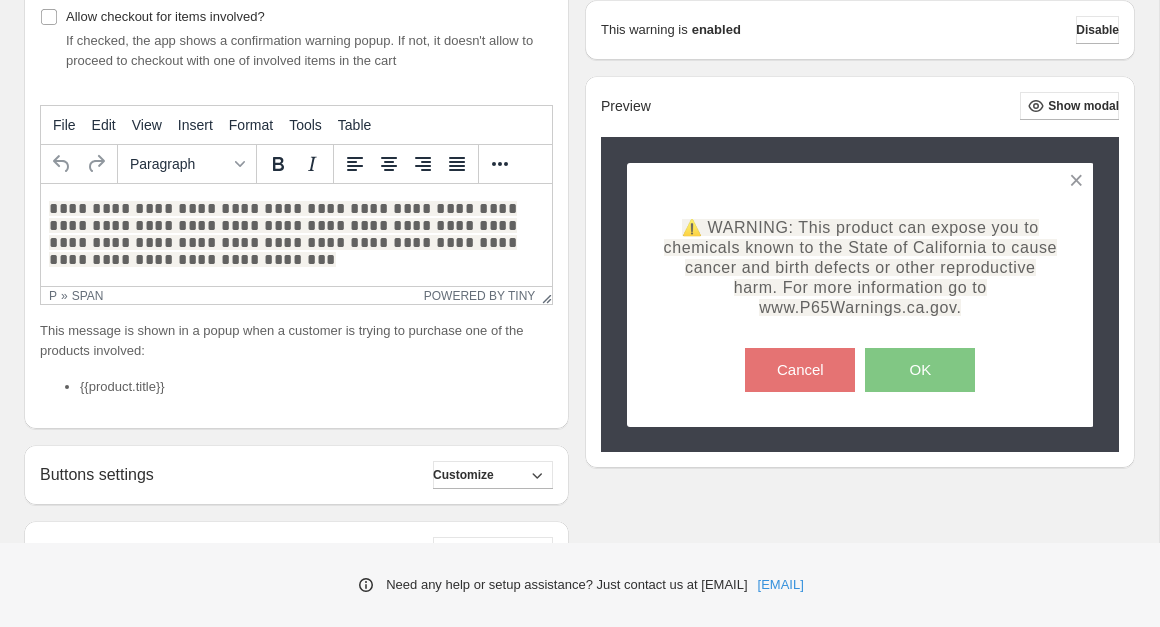 click on "**********" at bounding box center (296, 234) 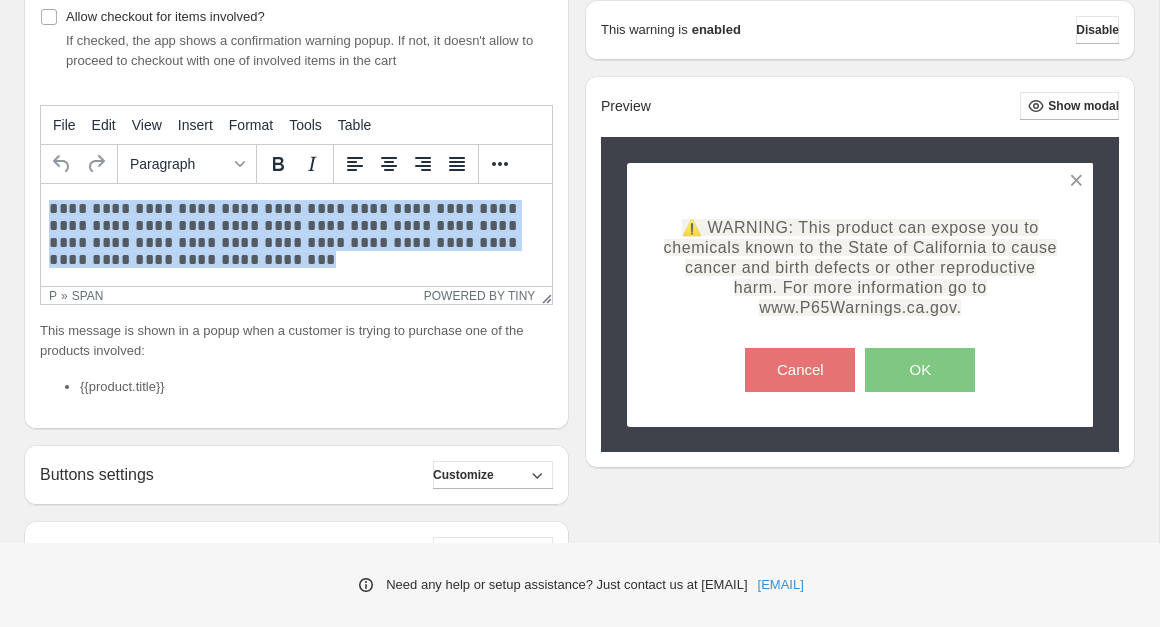 scroll, scrollTop: 0, scrollLeft: 0, axis: both 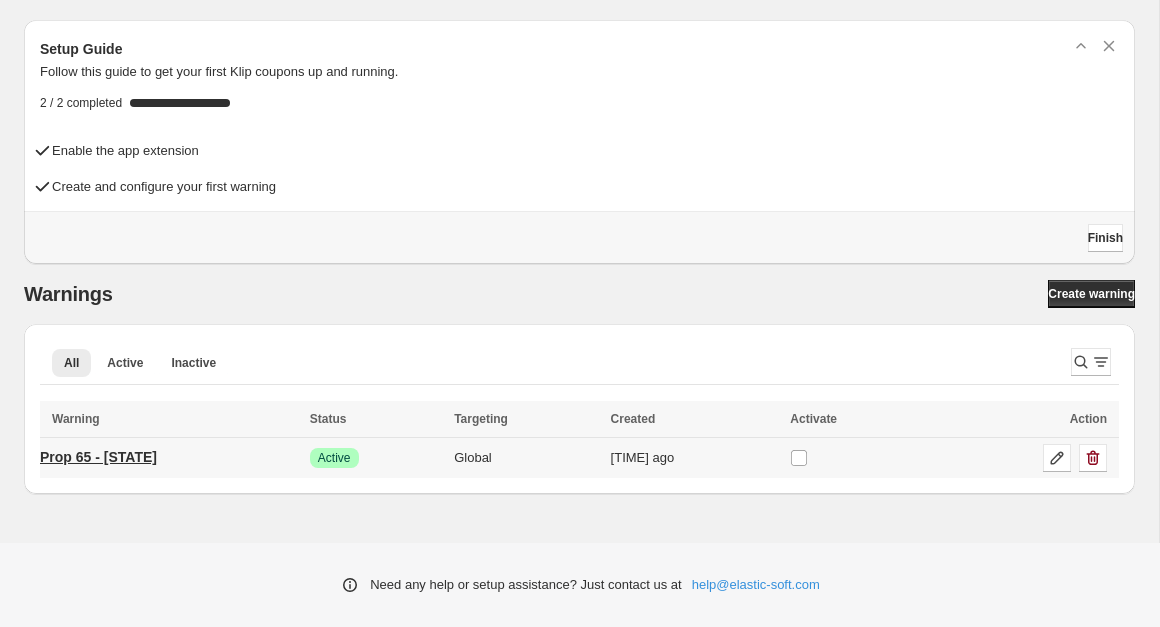 click on "Prop 65 - [STATE]" at bounding box center (98, 457) 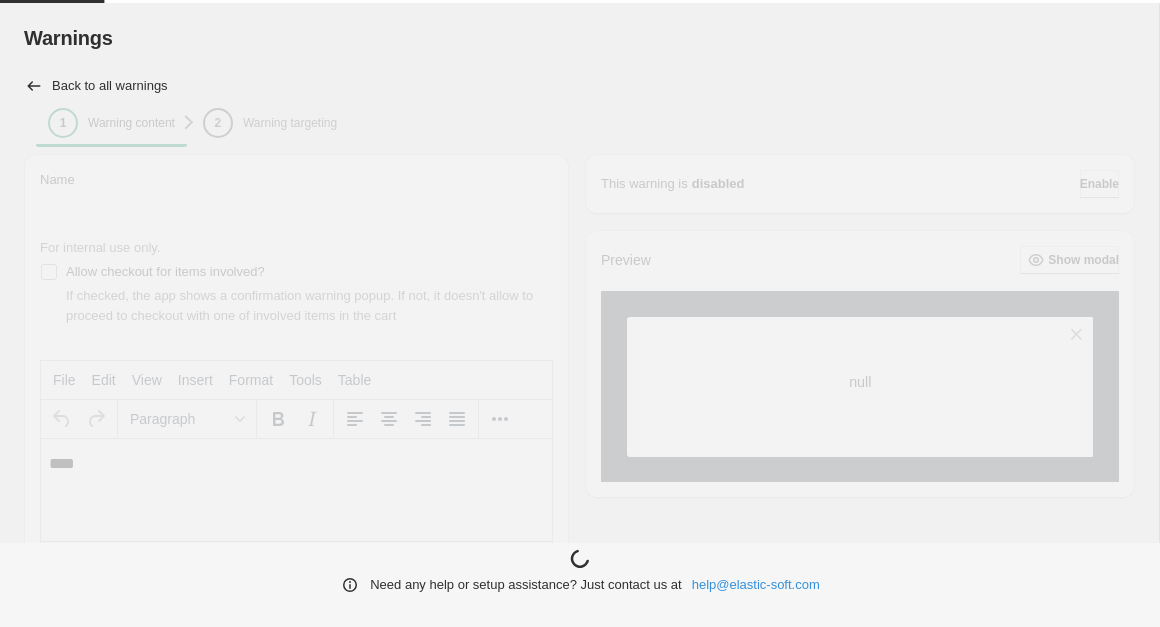 scroll, scrollTop: 0, scrollLeft: 0, axis: both 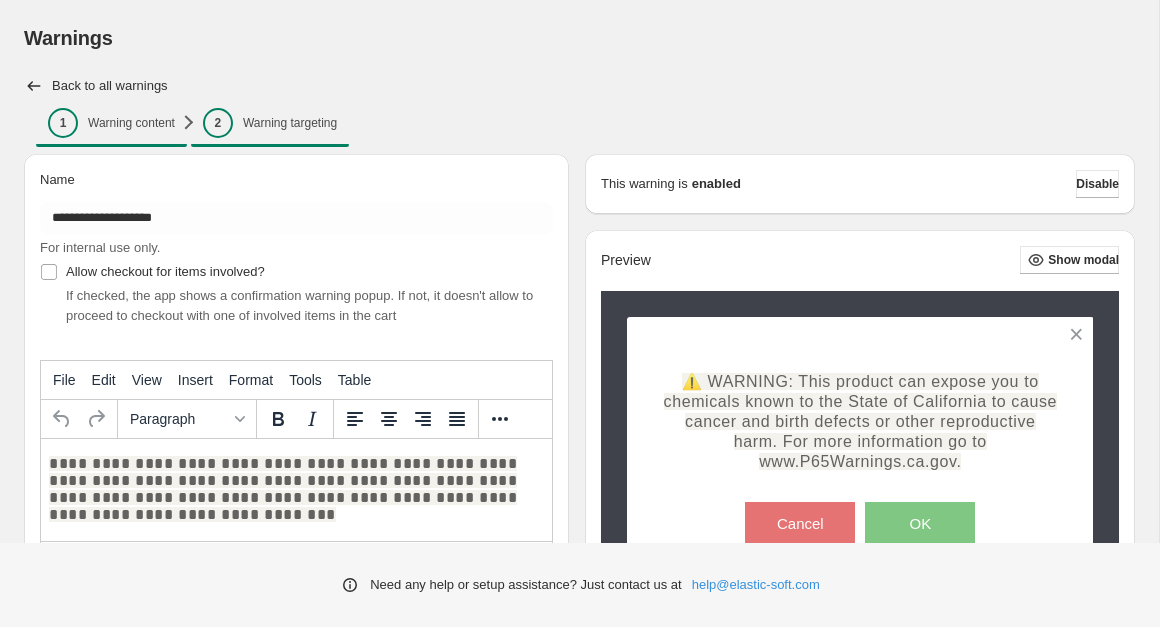 click on "Warning targeting" at bounding box center [290, 123] 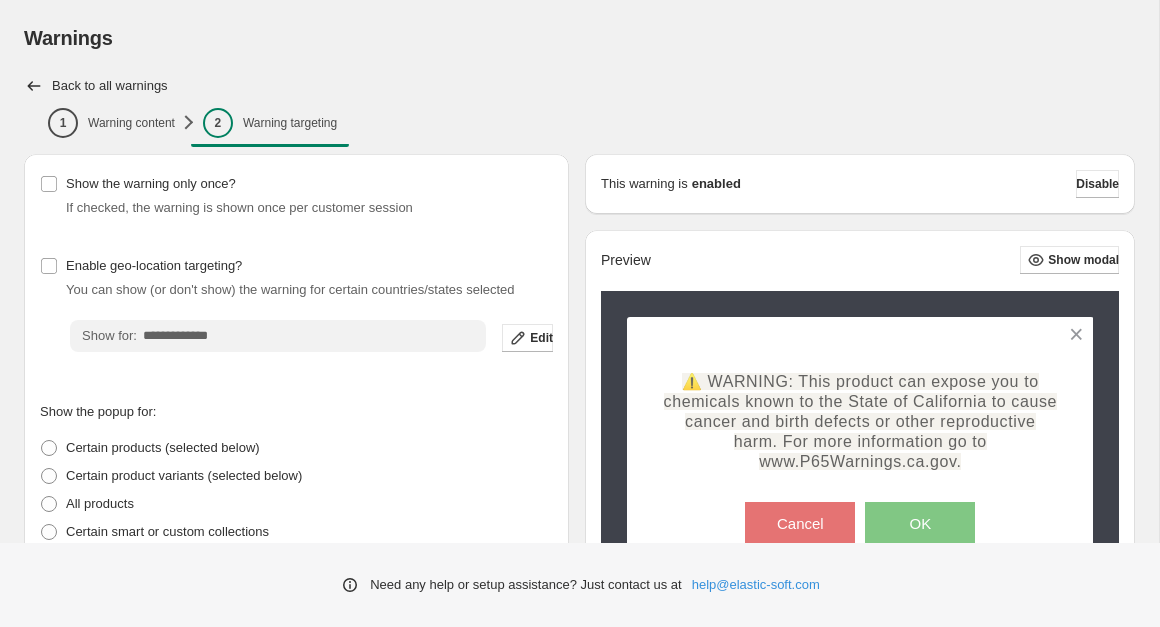 scroll, scrollTop: 124, scrollLeft: 0, axis: vertical 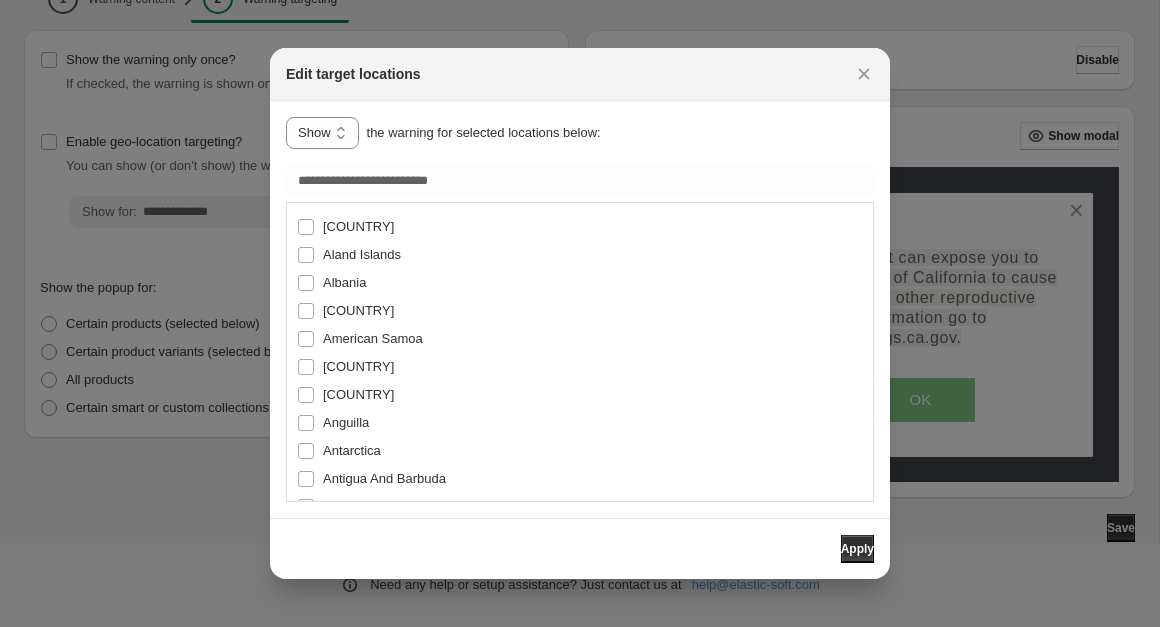 click on "**********" at bounding box center (580, 251) 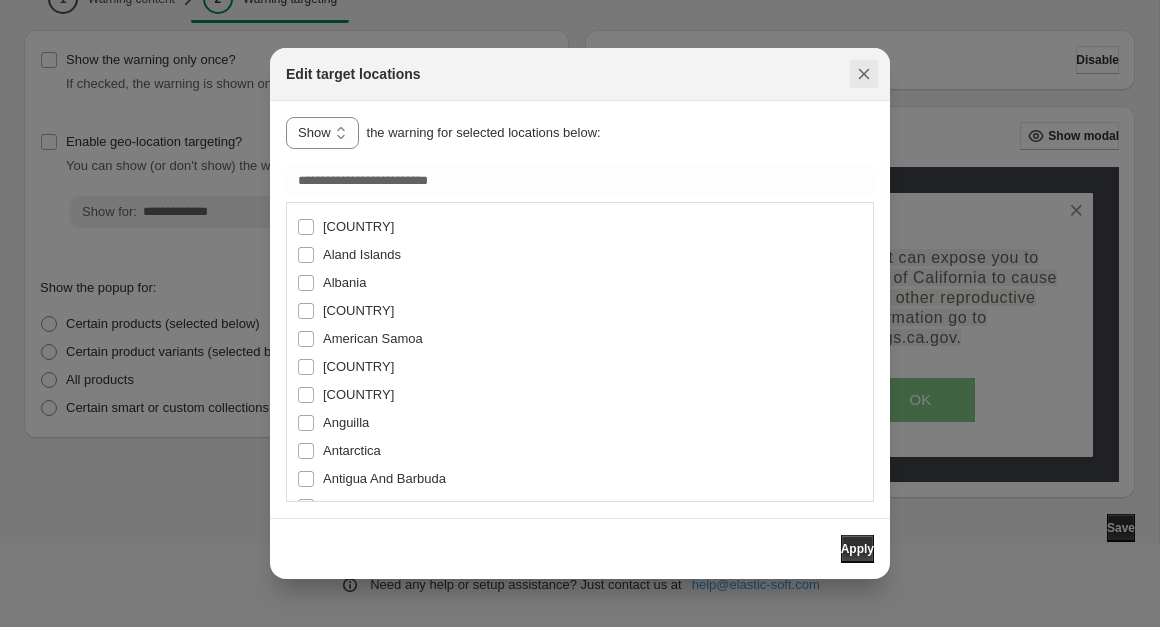 click 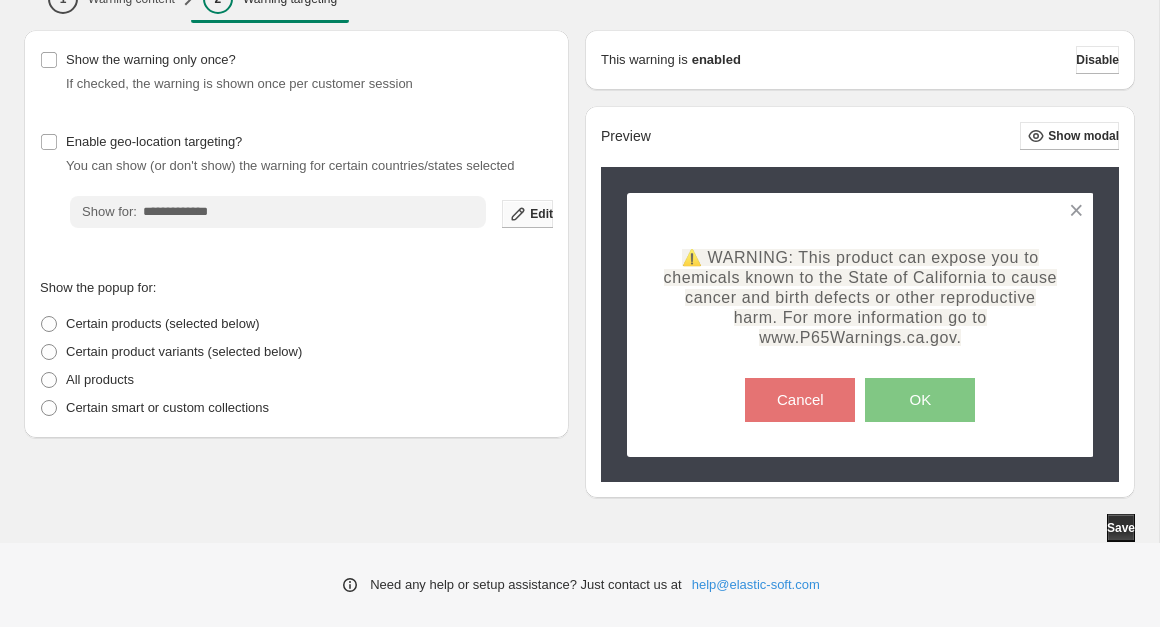 click on "Edit" at bounding box center (541, 214) 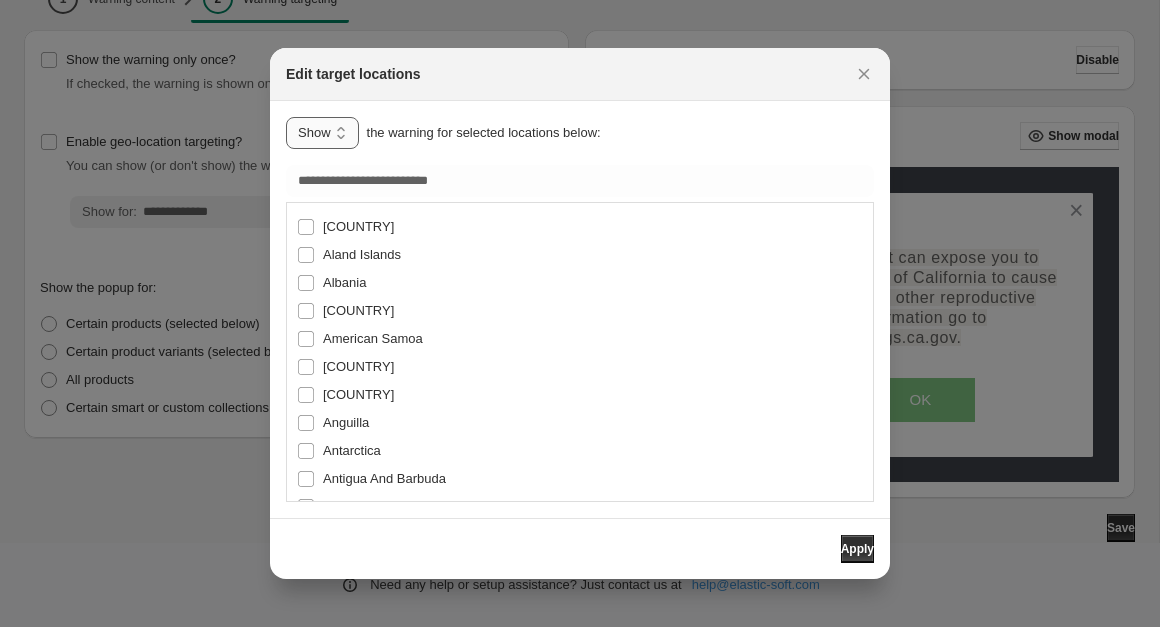 click on "**********" at bounding box center [322, 133] 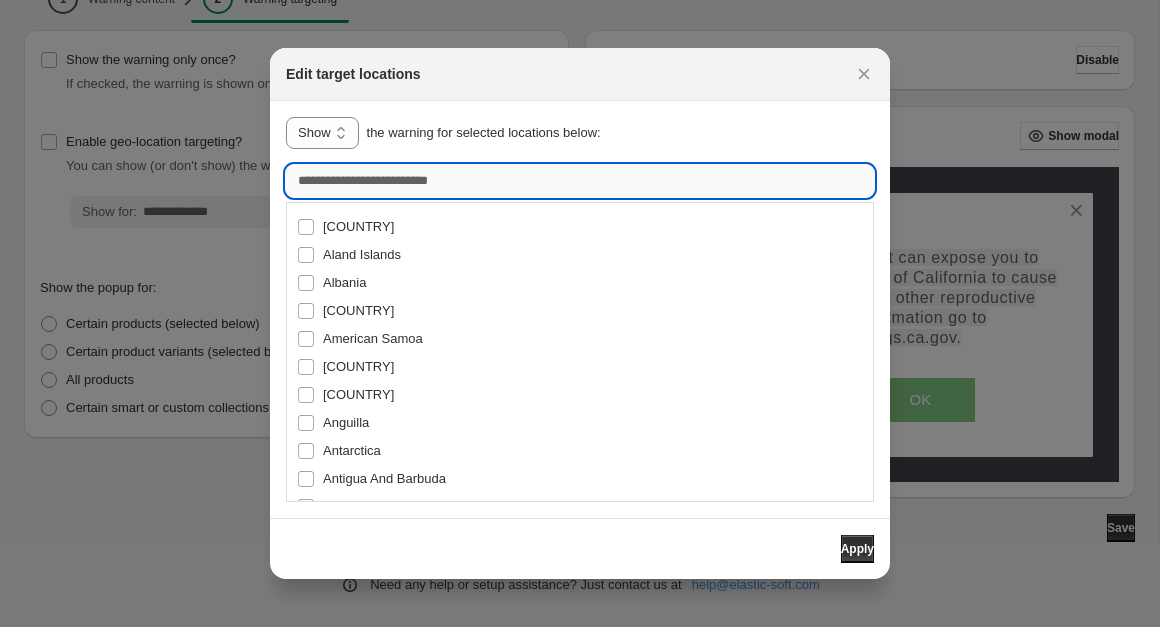 click at bounding box center [580, 181] 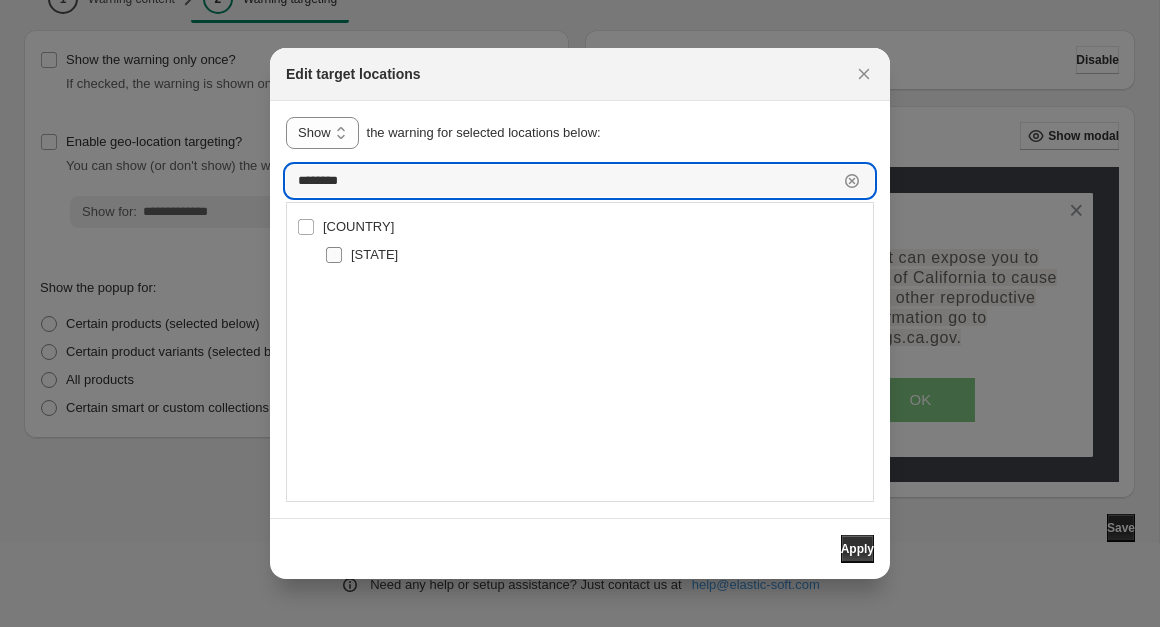 type on "********" 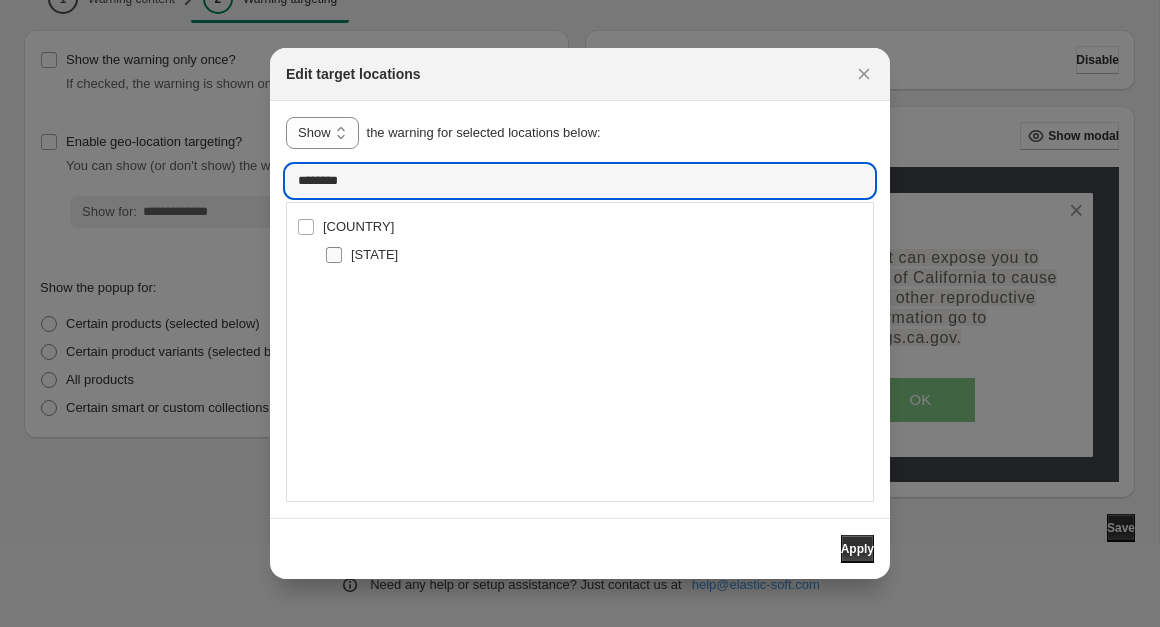 click on "[STATE]" at bounding box center [374, 254] 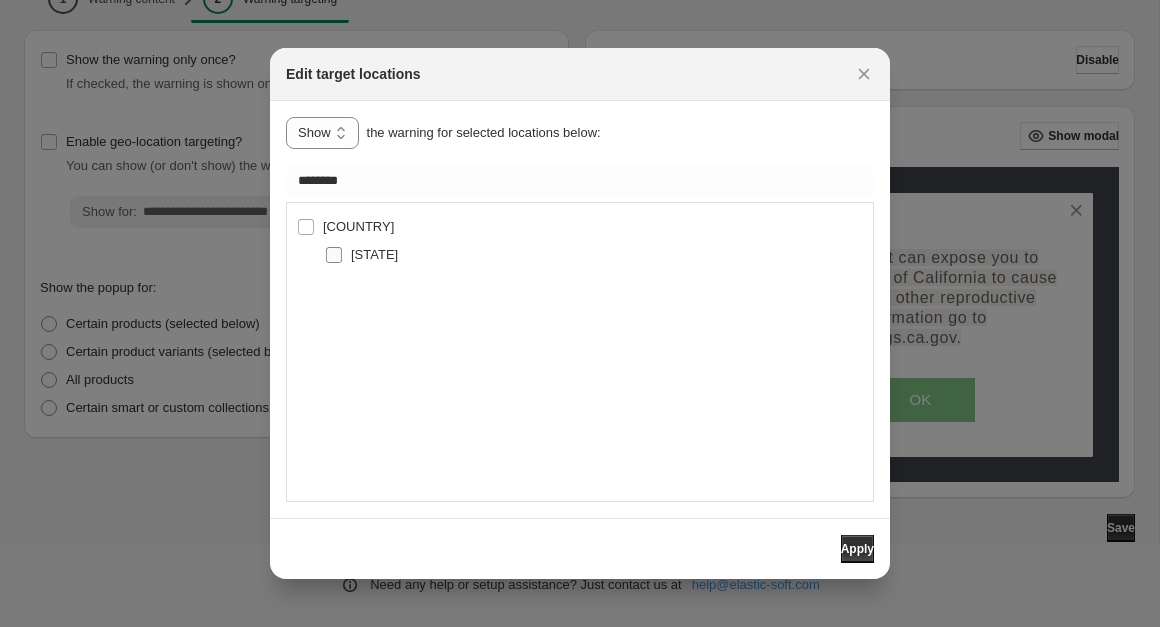 type on "**********" 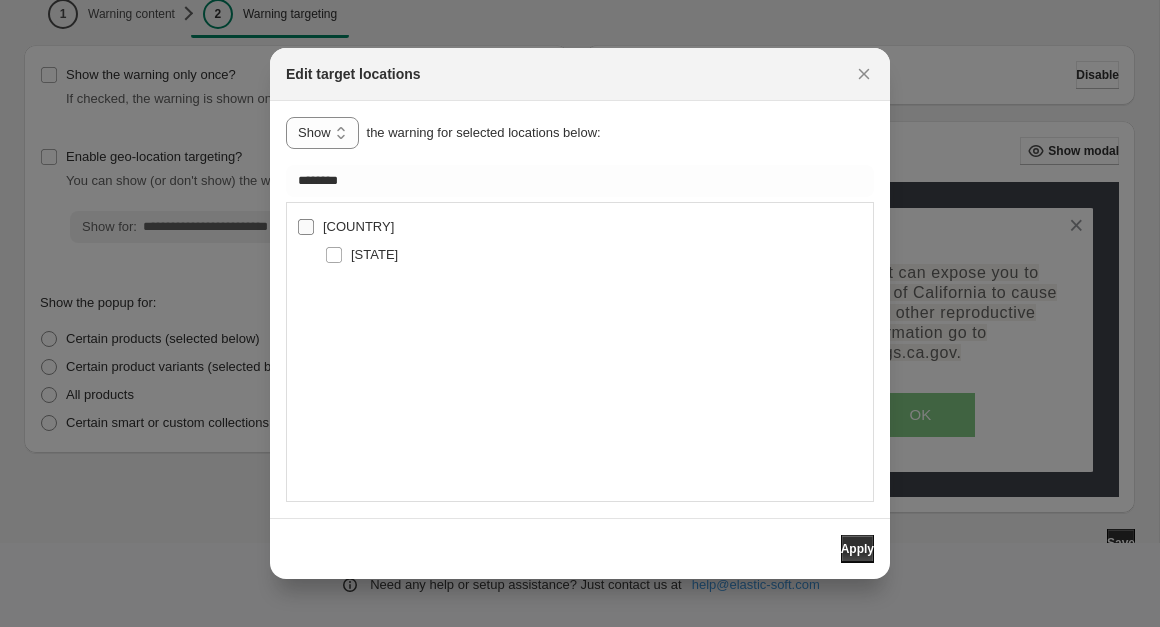 type 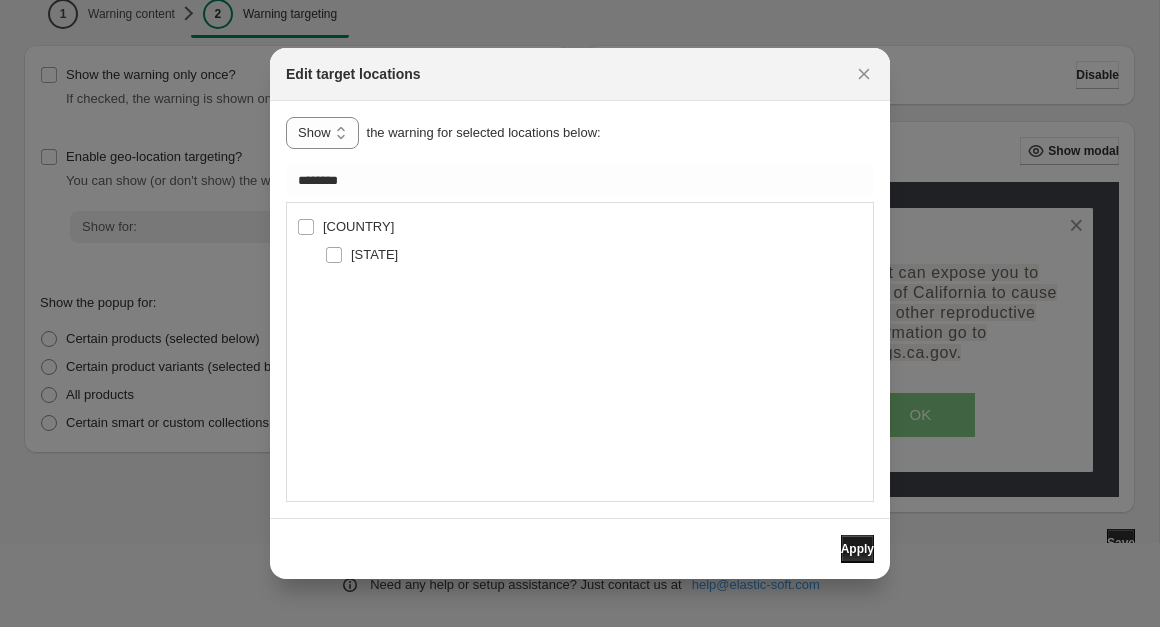 click on "Apply" at bounding box center (857, 549) 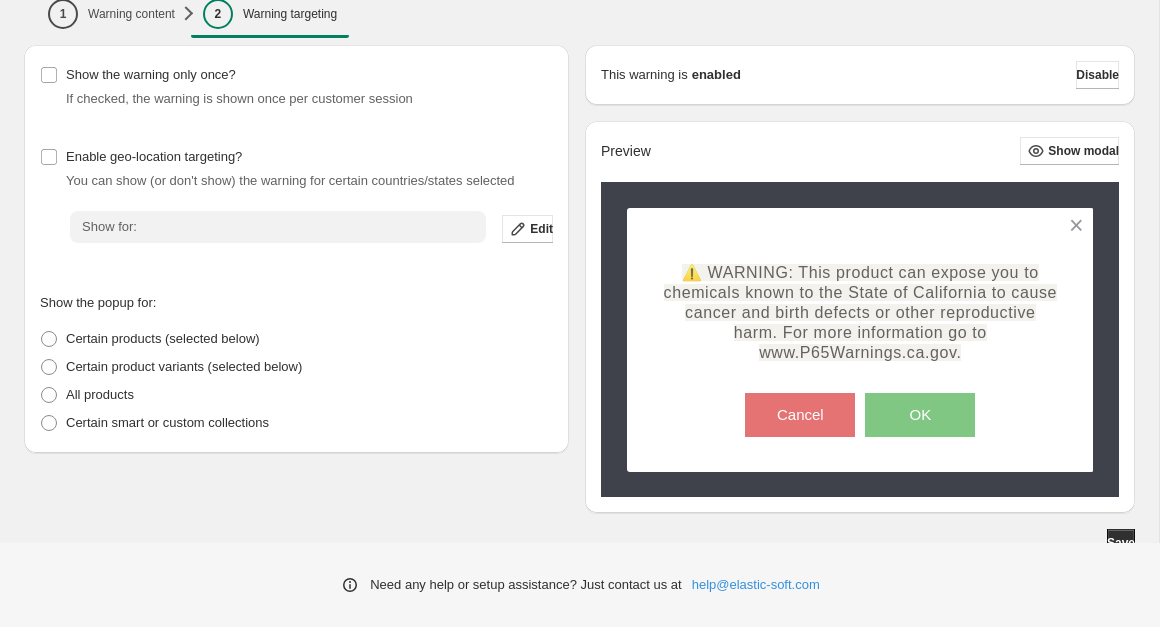 scroll, scrollTop: 124, scrollLeft: 0, axis: vertical 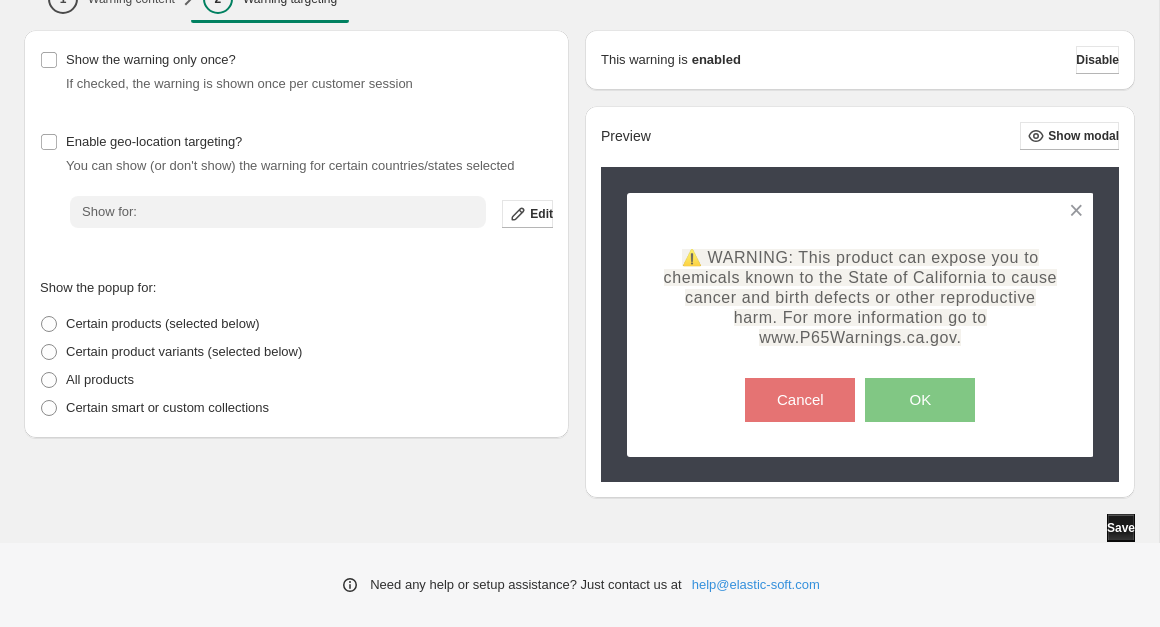 click on "Save" at bounding box center [1121, 528] 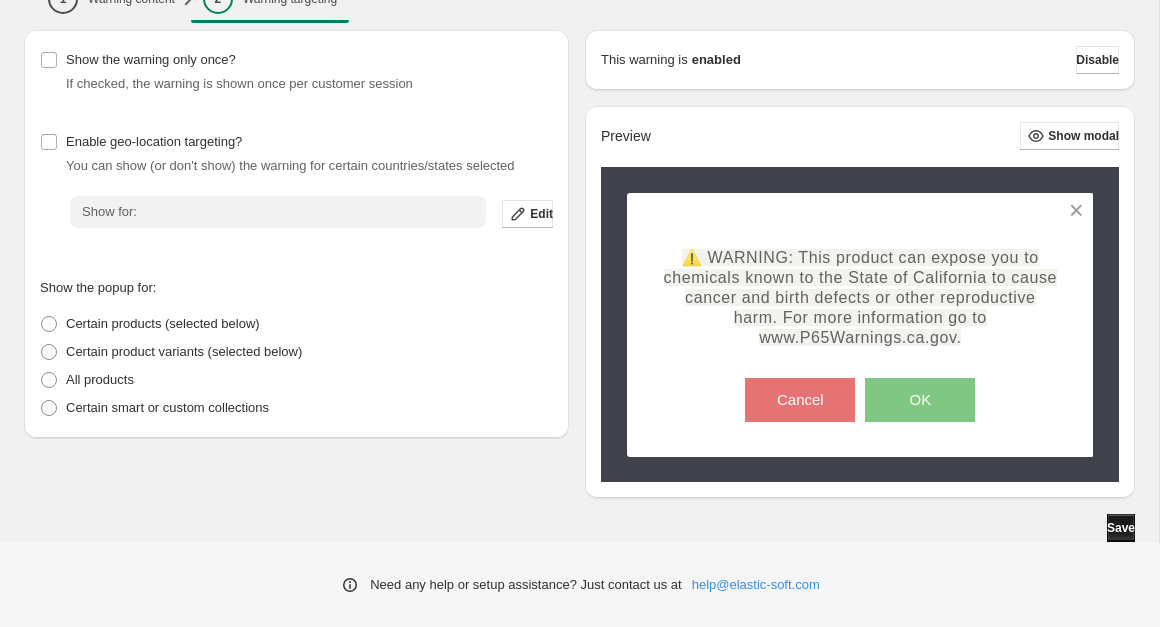 scroll, scrollTop: 109, scrollLeft: 0, axis: vertical 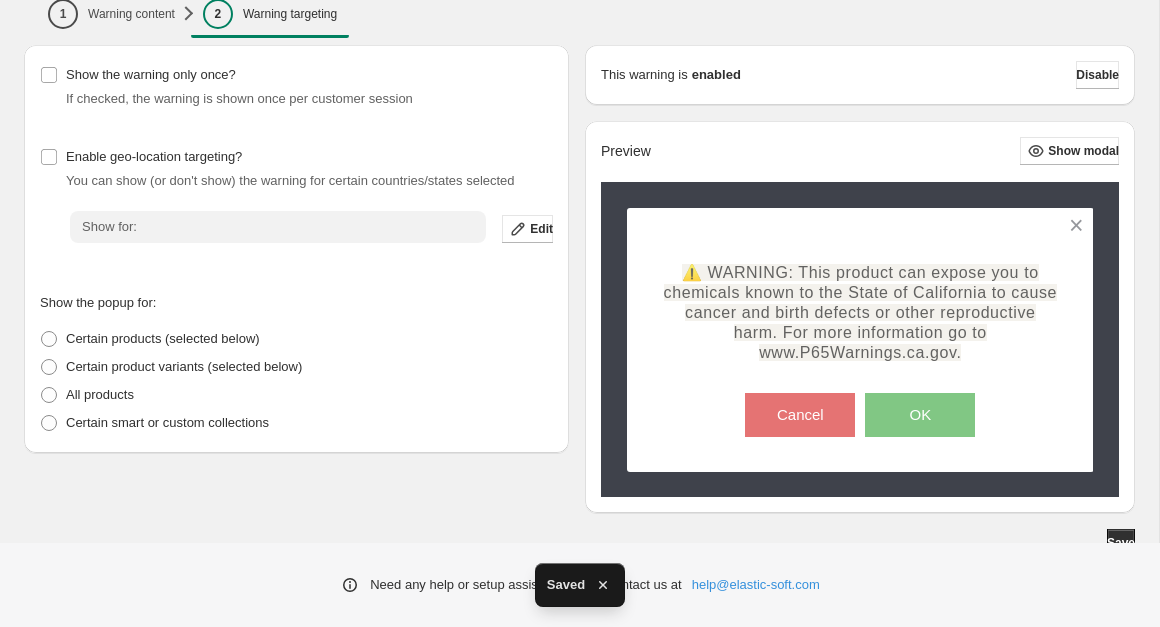click on "Enable geo-location targeting? You can show (or don't show) the warning for certain countries/states selected Show for: Edit" at bounding box center (296, 201) 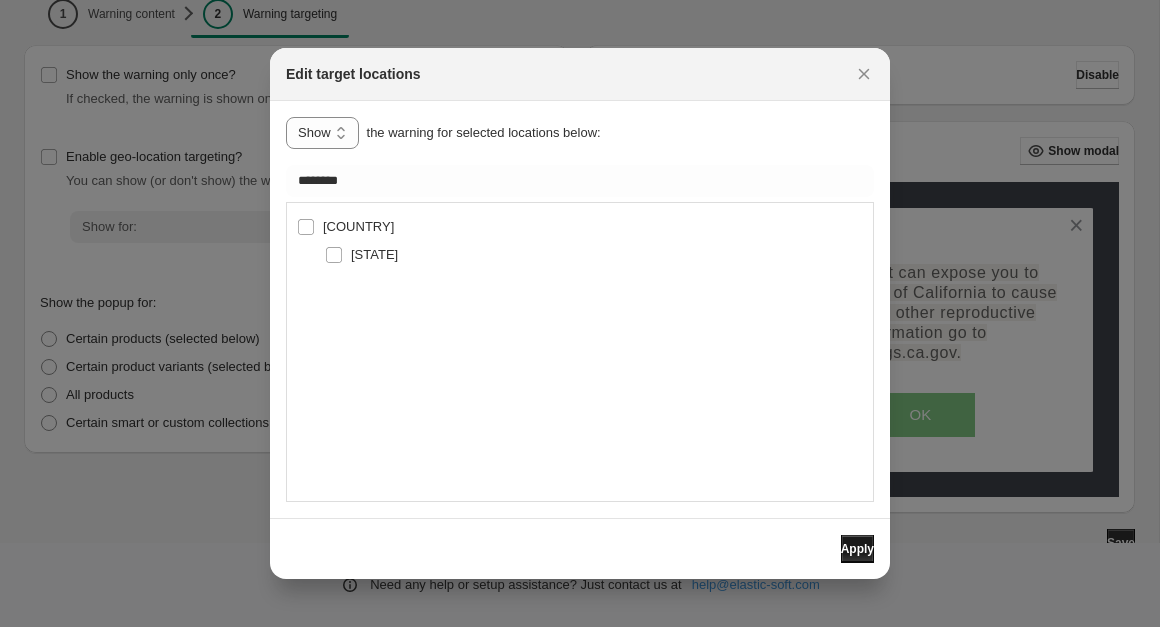 click on "Apply" at bounding box center [857, 549] 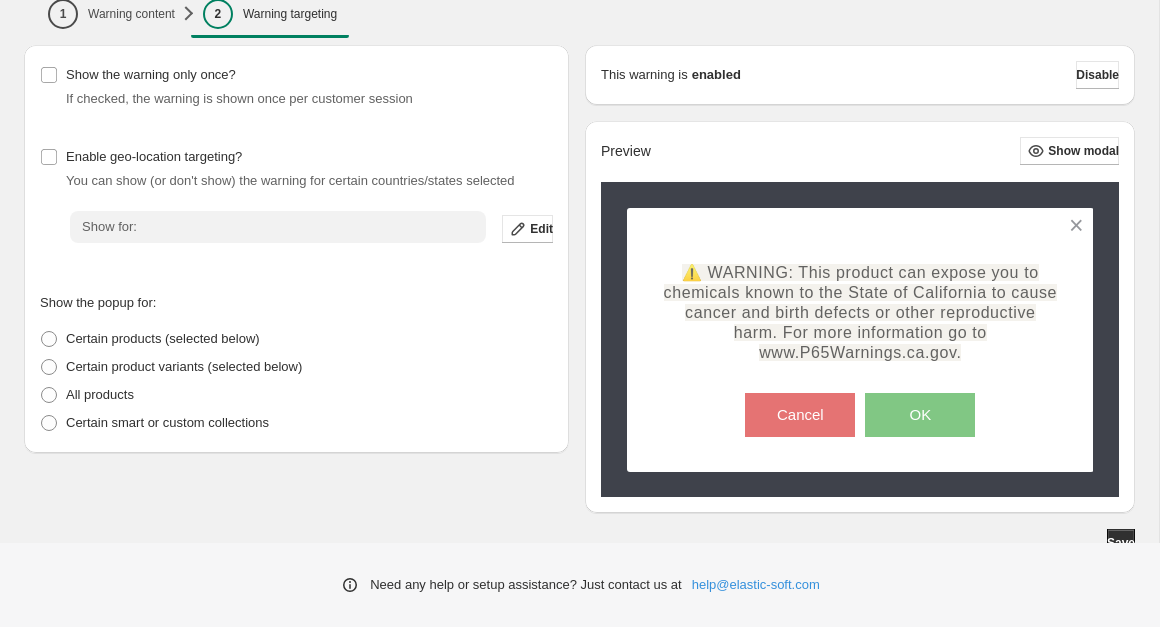 click on "Show the warning only once? If checked, the warning is shown once per customer session Enable geo-location targeting? You can show (or don't show) the warning for certain countries/states selected Show for: Edit Show the popup for: Certain products (selected below) Certain product variants (selected below) All products Certain smart or custom collections" at bounding box center (296, 249) 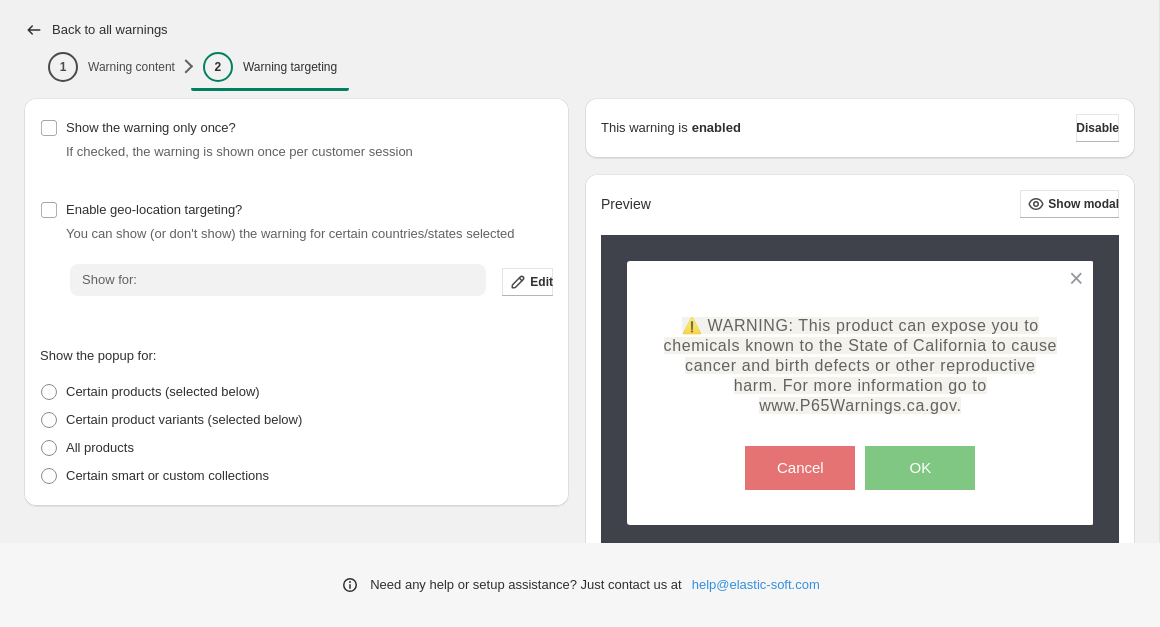 scroll, scrollTop: 0, scrollLeft: 0, axis: both 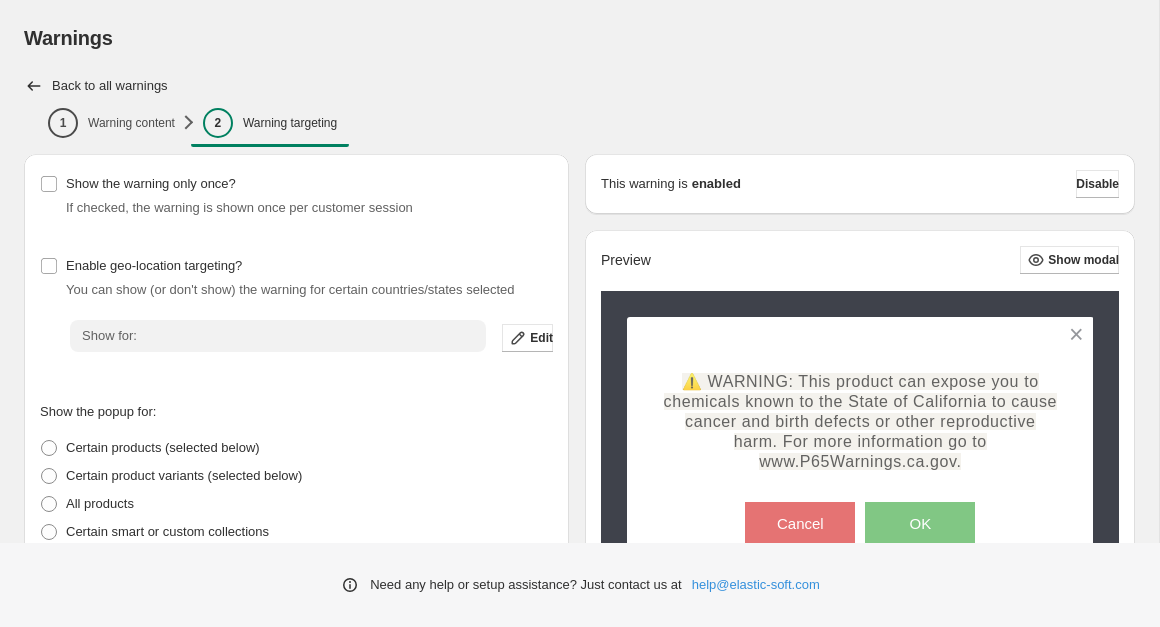 click on "Warnings" at bounding box center (579, 38) 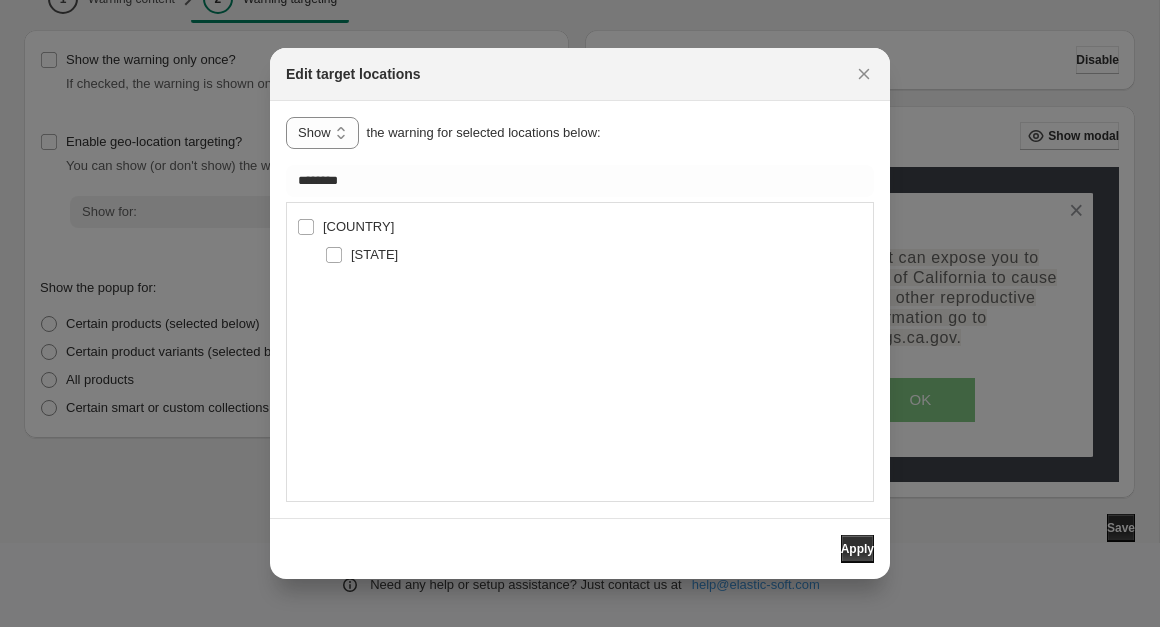 click on "Settings Payment Help Skip to content Warnings. This page is ready Warnings Back to all warnings 1 Warning content 2 Warning targeting More views 1 Warning content 2 Warning targeting More views Show the warning only once? If checked, the warning is shown once per customer session Enable geo-location targeting? You can show (or don't show) the warning for certain countries/states selected Show for: Edit Show the popup for: Certain products (selected below) Certain product variants (selected below) All products Certain smart or custom collections This warning is enabled Disable Preview Show modal ⚠️ WARNING: This product can expose you to chemicals known to the State of [STATE] to cause cancer and birth defects or other reproductive harm. For more information go to www.P65Warnings.ca.gov. Cancel OK ⚠️ WARNING: This product can expose you to chemicals known to the State of [STATE] to cause cancer and birth defects or other reproductive harm. For more information go to www.P65Warnings.ca.gov. OK" at bounding box center (580, 251) 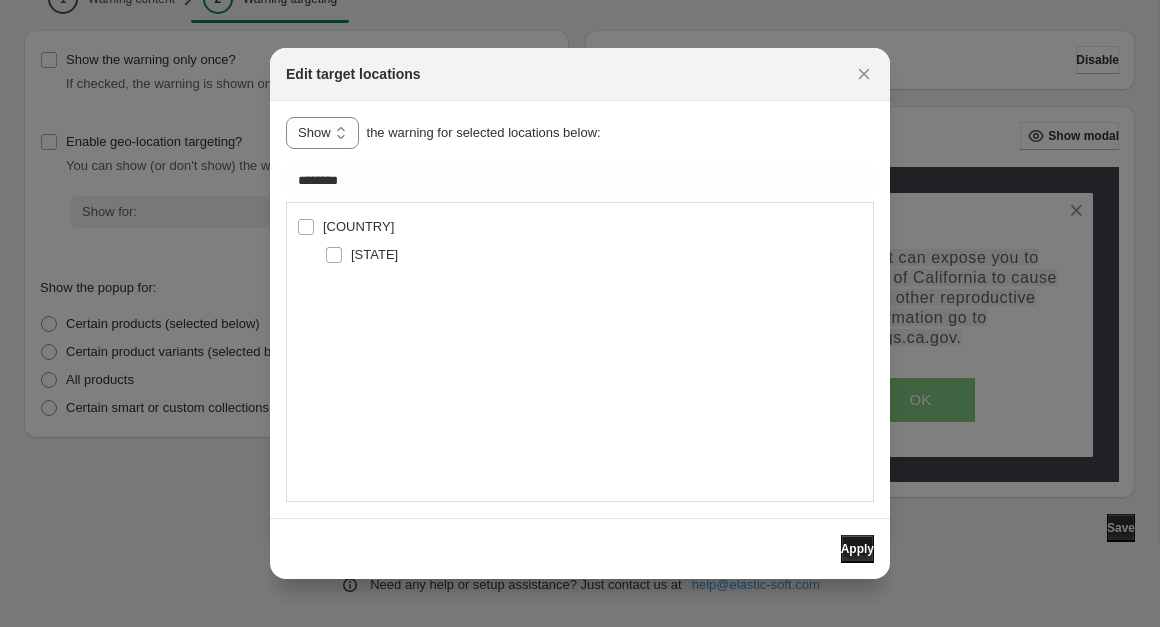 click on "Apply" at bounding box center (857, 549) 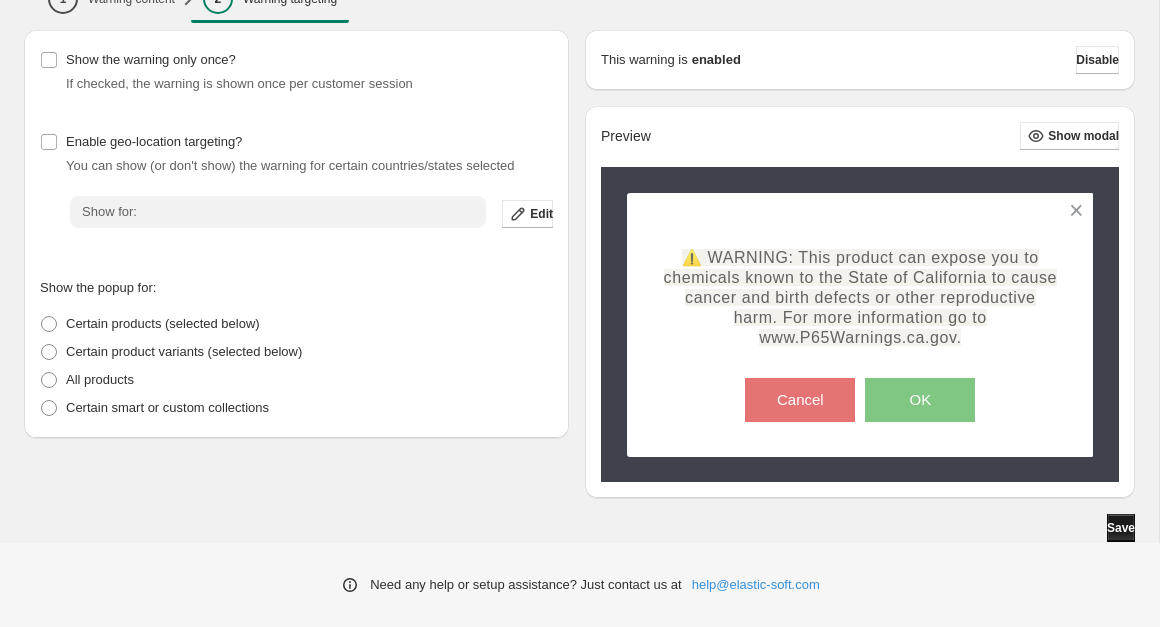 click on "Save" at bounding box center [1121, 528] 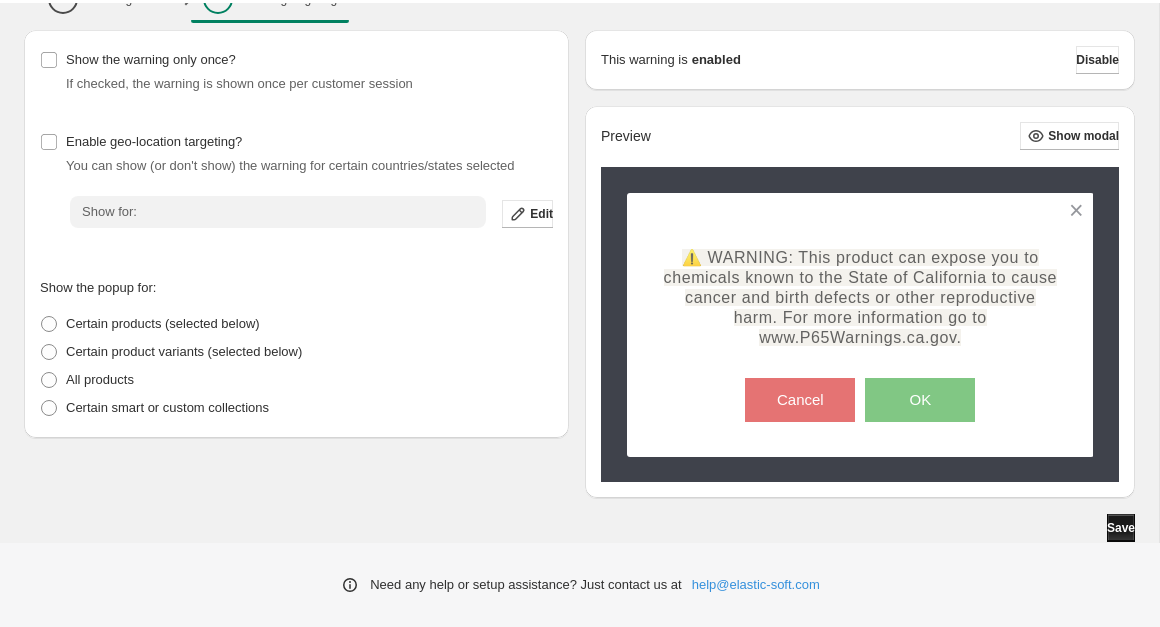 scroll, scrollTop: 109, scrollLeft: 0, axis: vertical 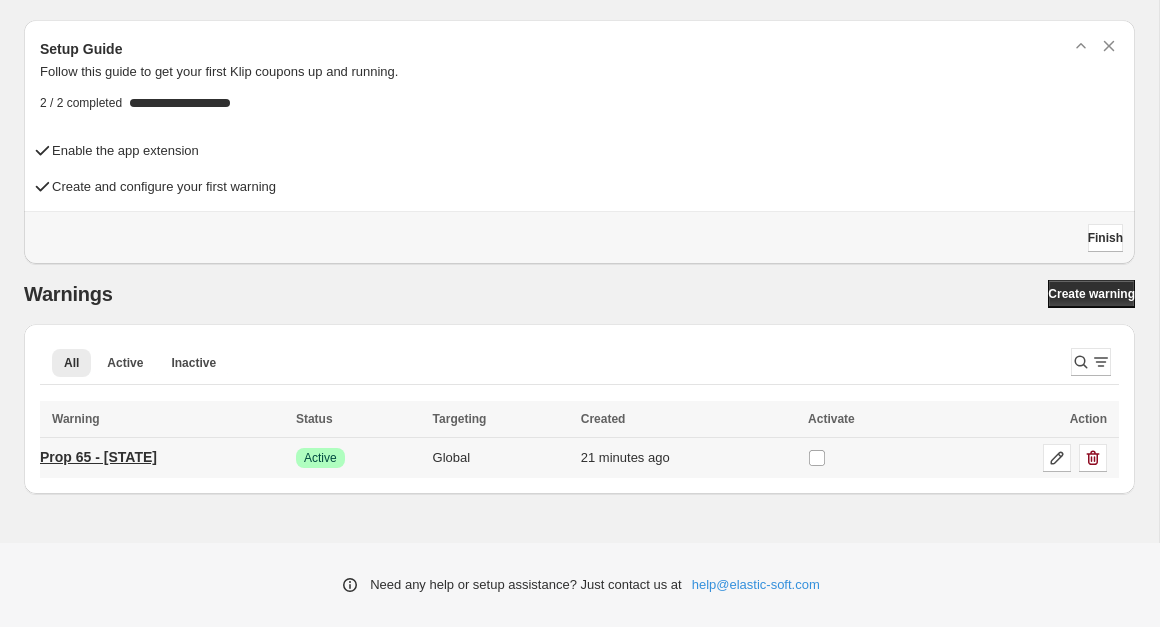 click on "Prop 65 - [STATE]" at bounding box center [98, 457] 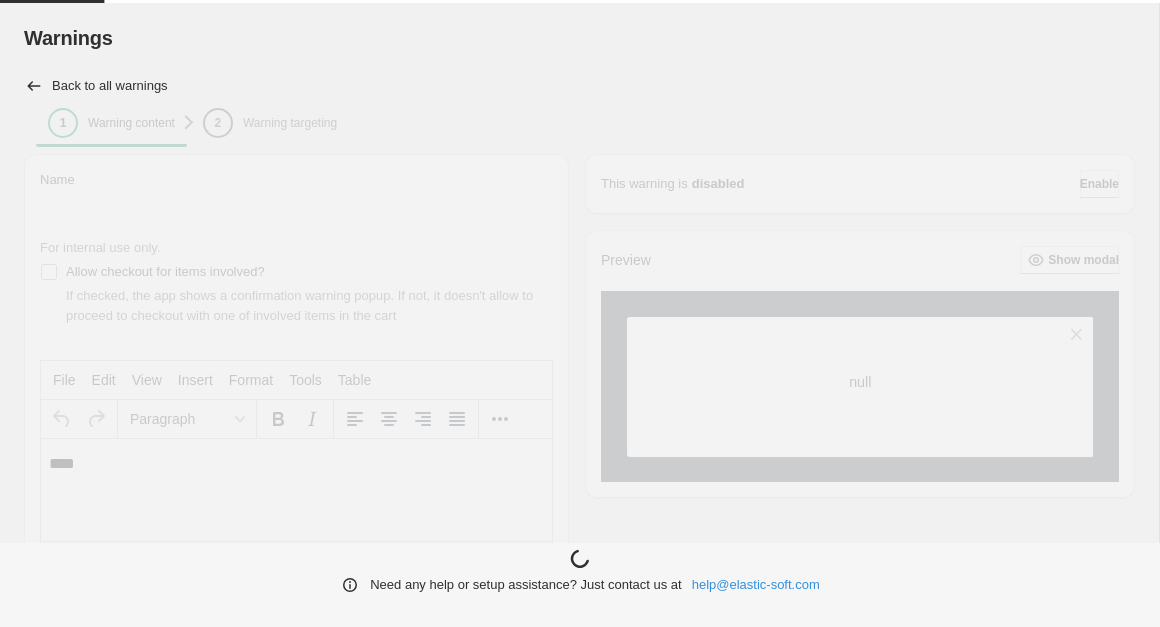 scroll, scrollTop: 0, scrollLeft: 0, axis: both 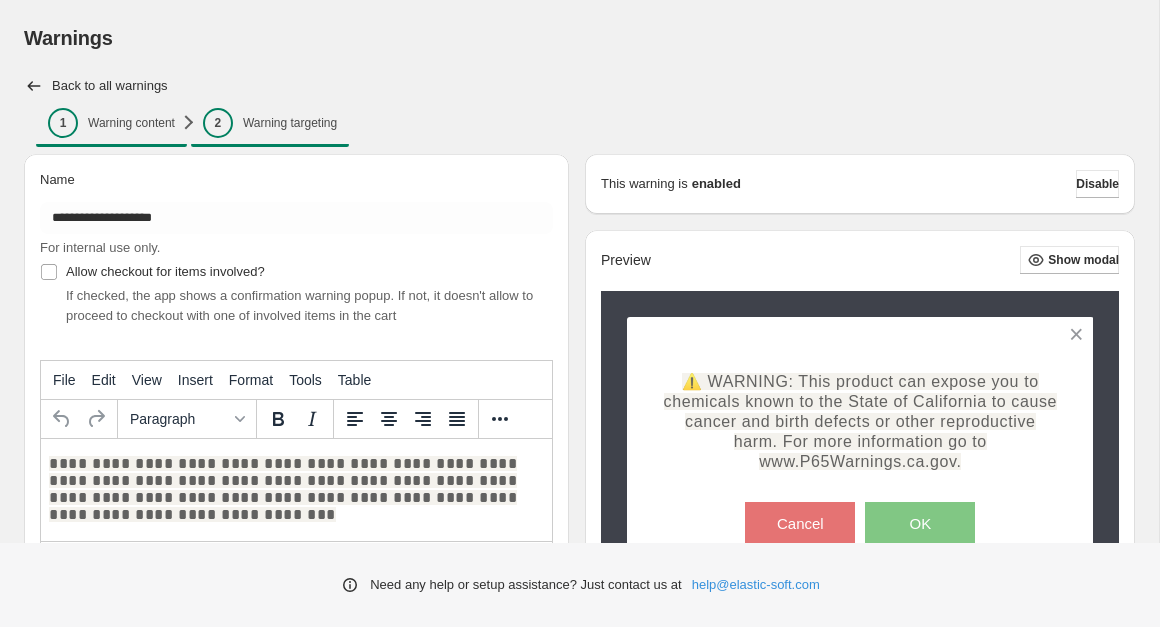 click on "Warning targeting" at bounding box center (290, 123) 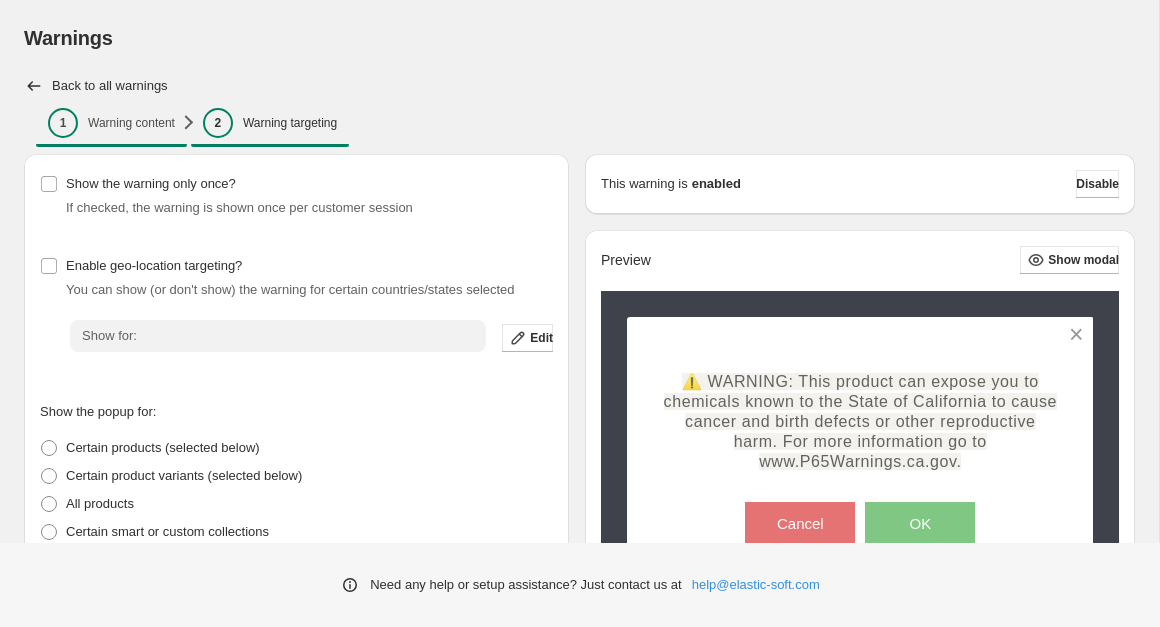 click on "Warning content" at bounding box center (131, 123) 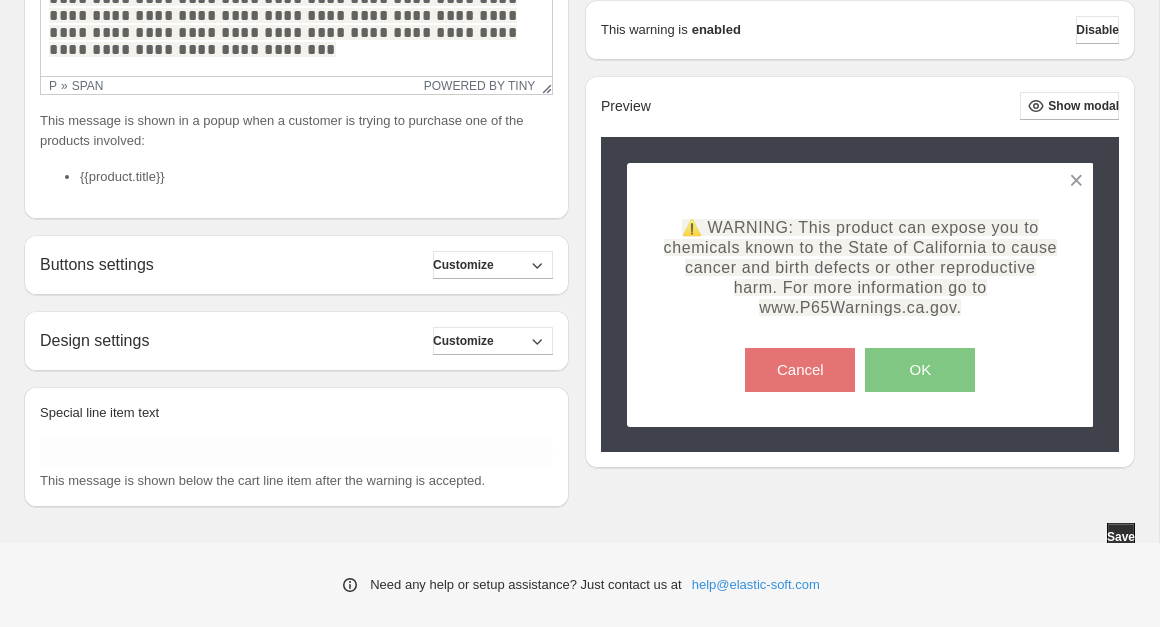 scroll, scrollTop: 474, scrollLeft: 0, axis: vertical 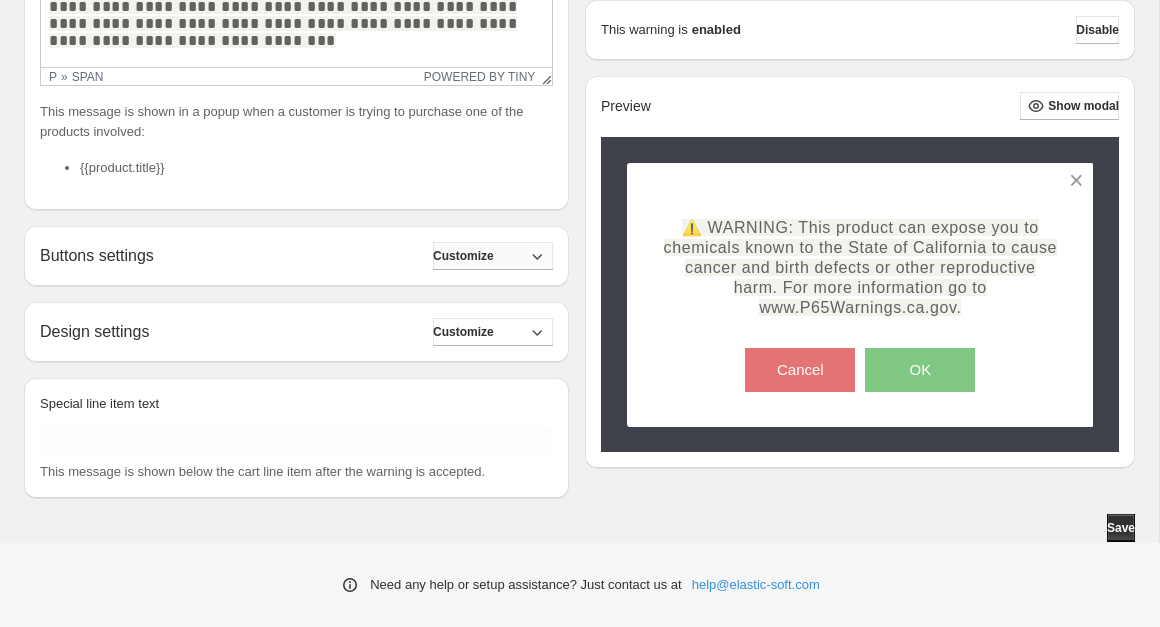 click on "Customize" at bounding box center (463, 256) 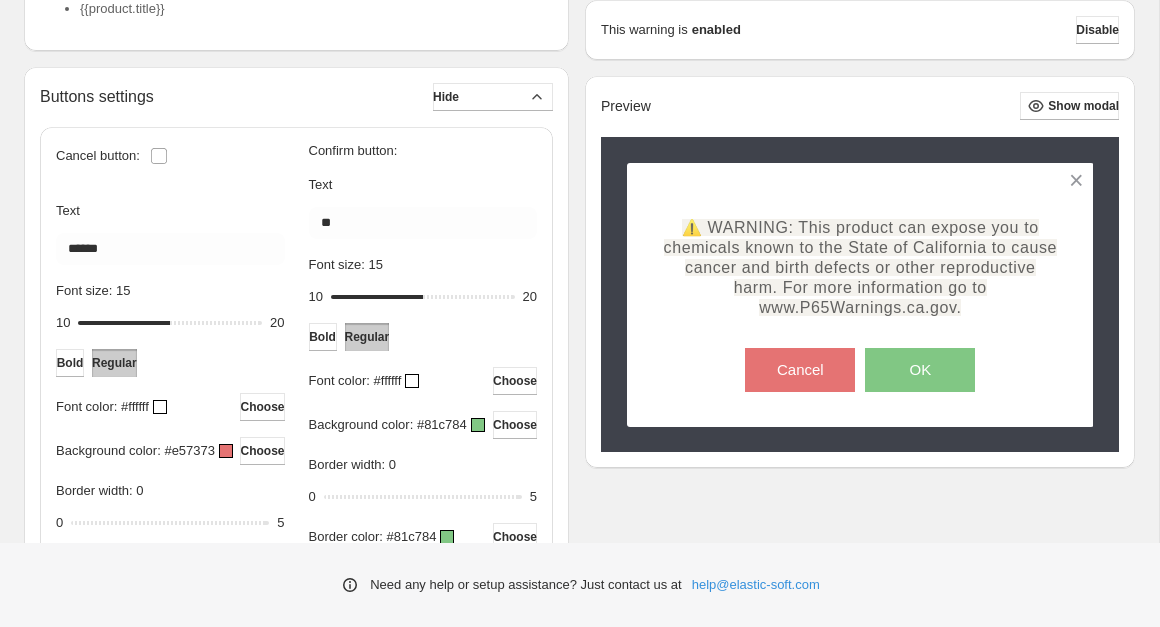 scroll, scrollTop: 634, scrollLeft: 0, axis: vertical 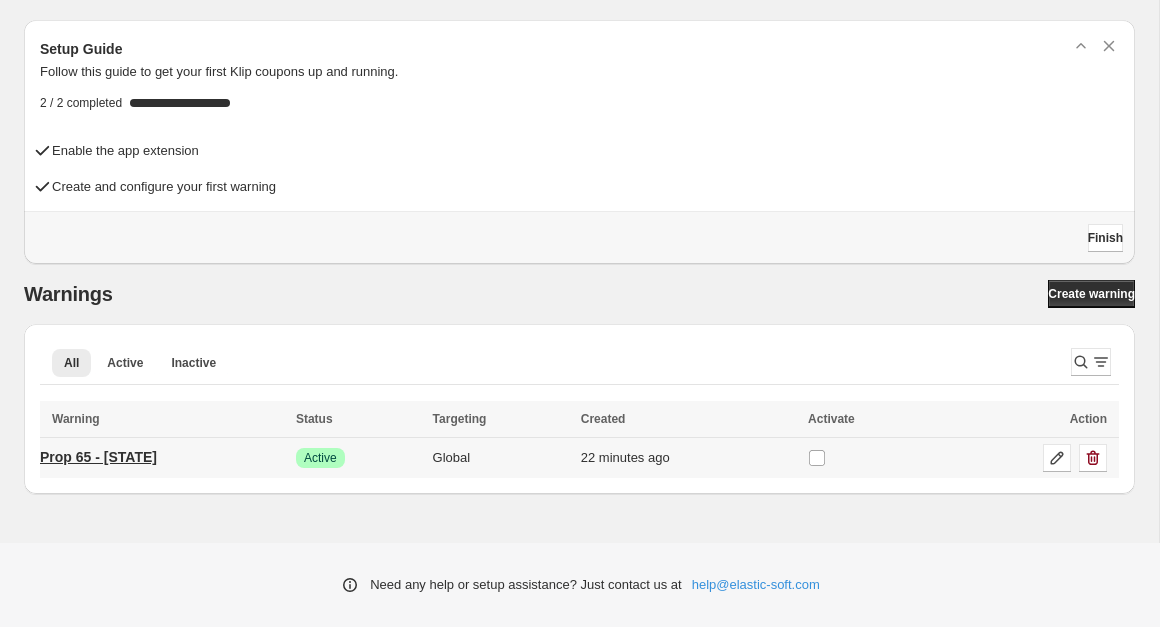 click on "Prop 65 - [STATE]" at bounding box center (98, 457) 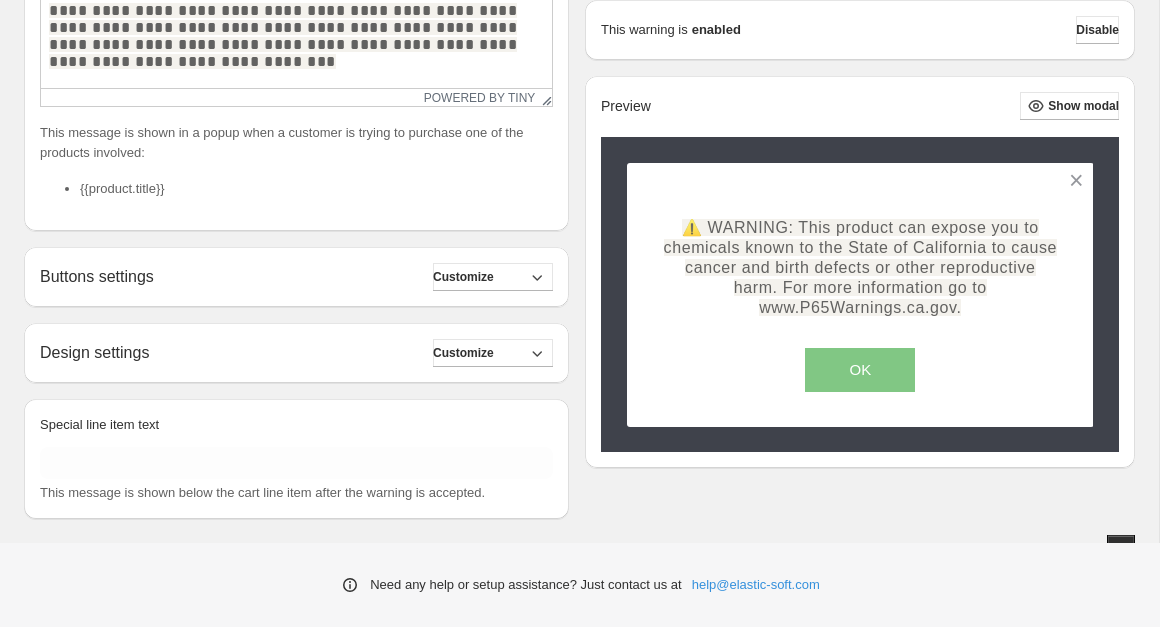 scroll, scrollTop: 474, scrollLeft: 0, axis: vertical 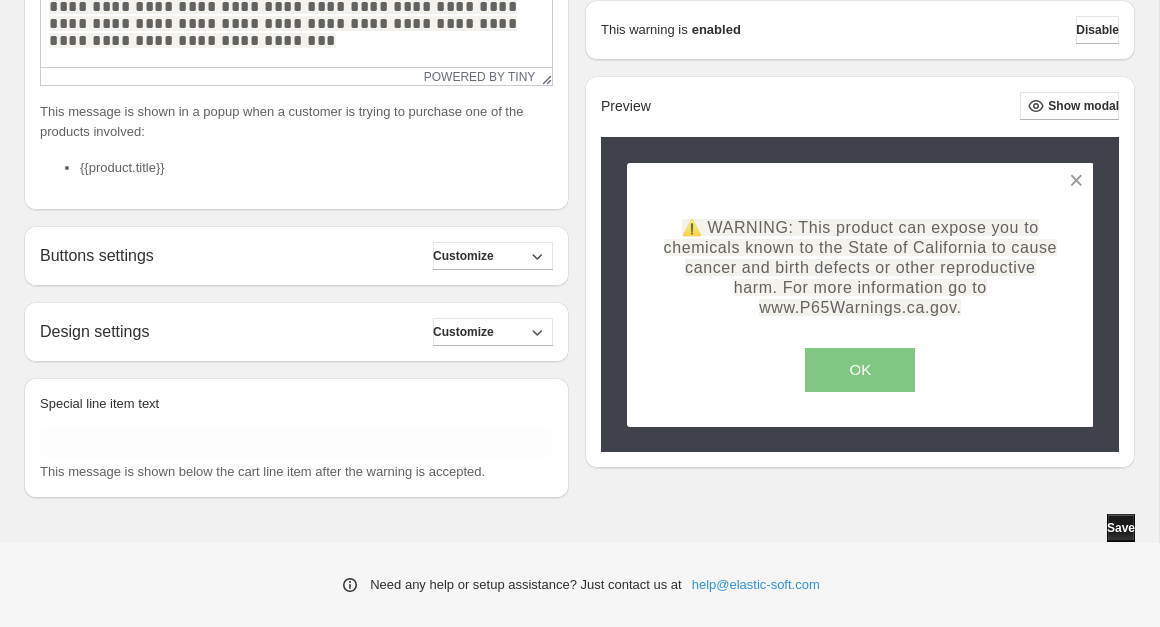 click on "Save" at bounding box center [1121, 528] 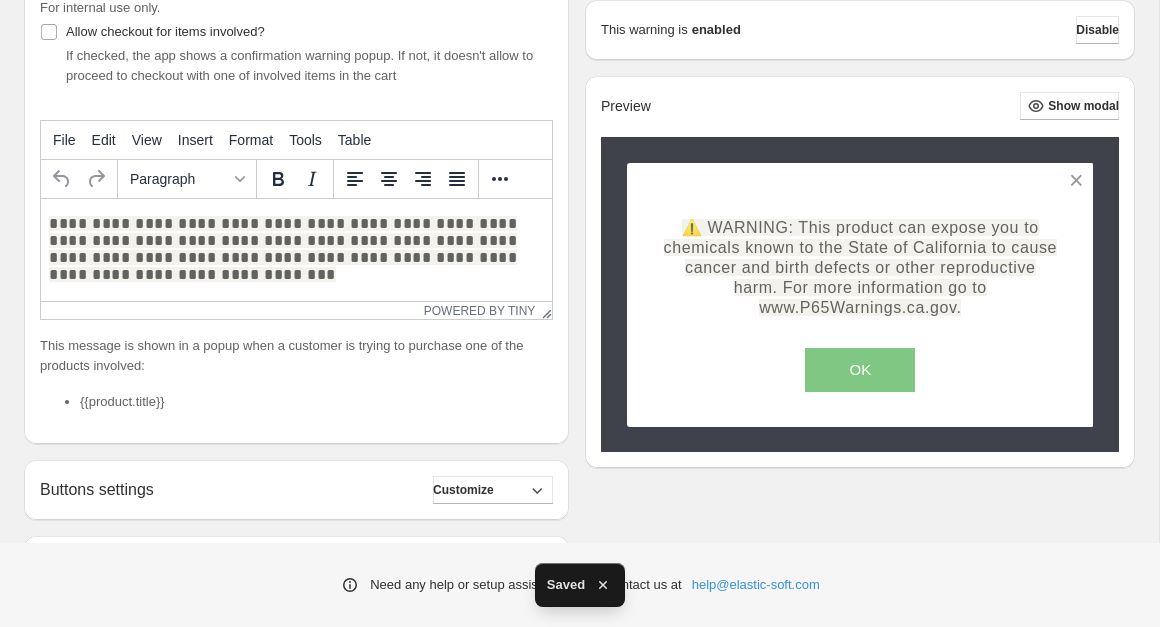scroll, scrollTop: 241, scrollLeft: 0, axis: vertical 